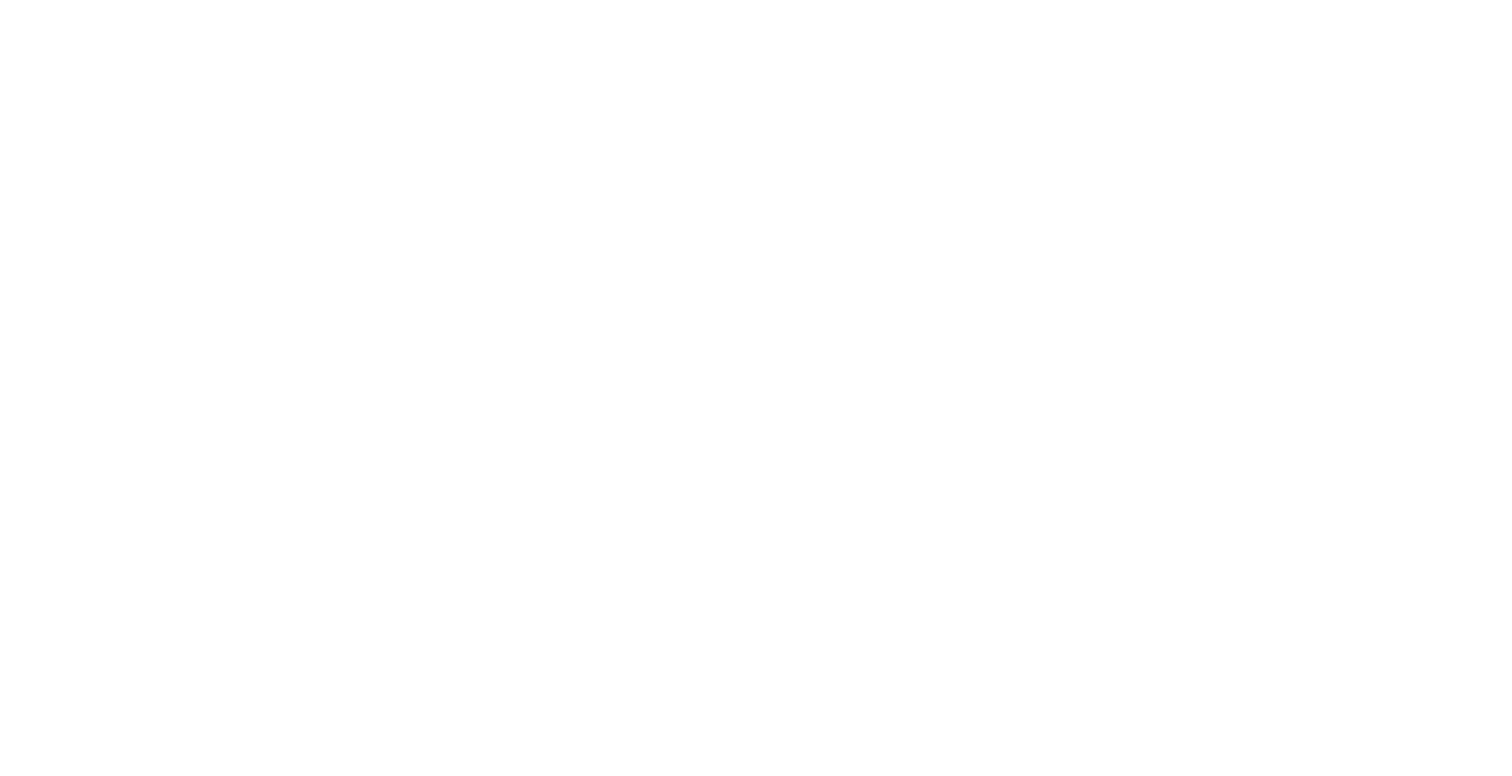 scroll, scrollTop: 0, scrollLeft: 0, axis: both 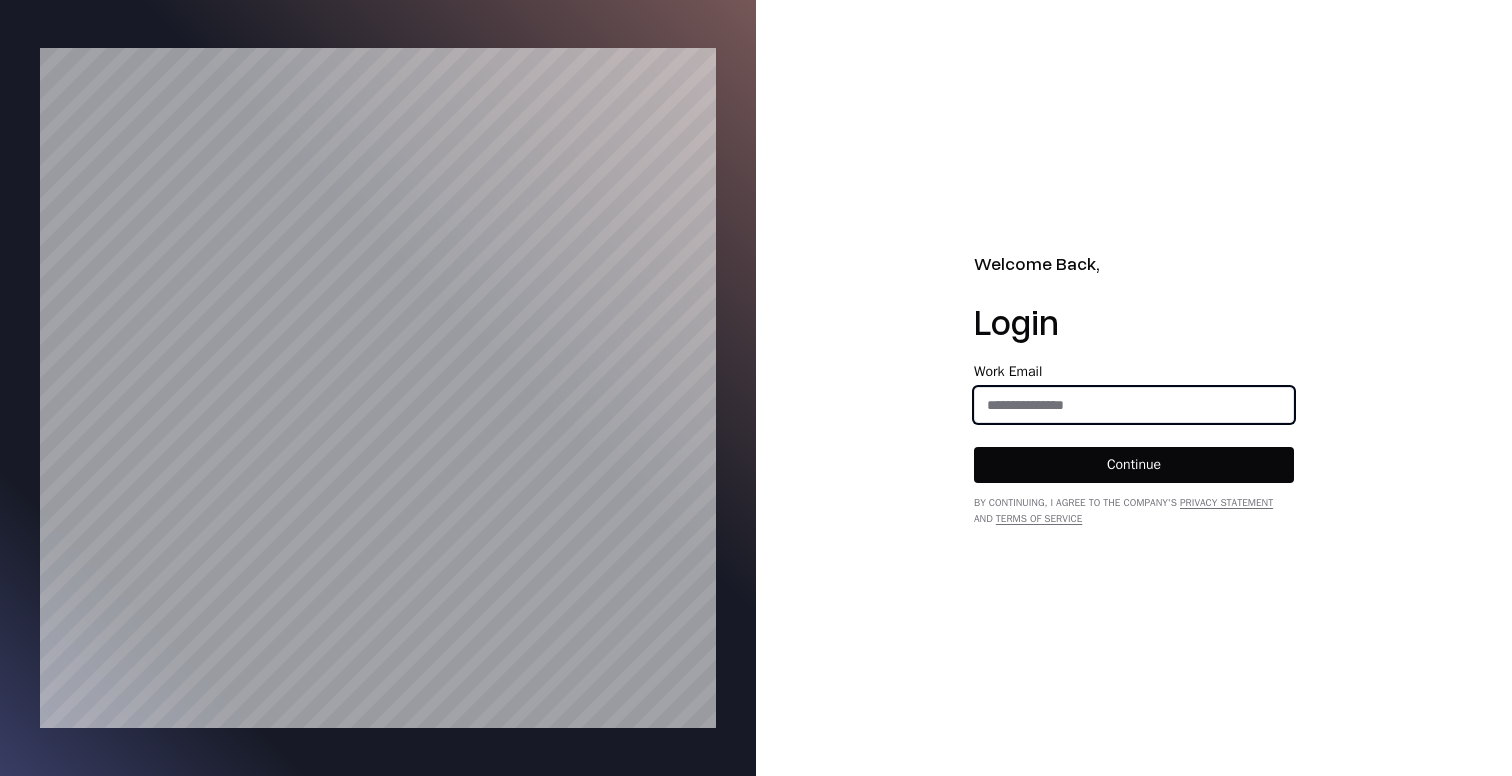 click at bounding box center (1134, 405) 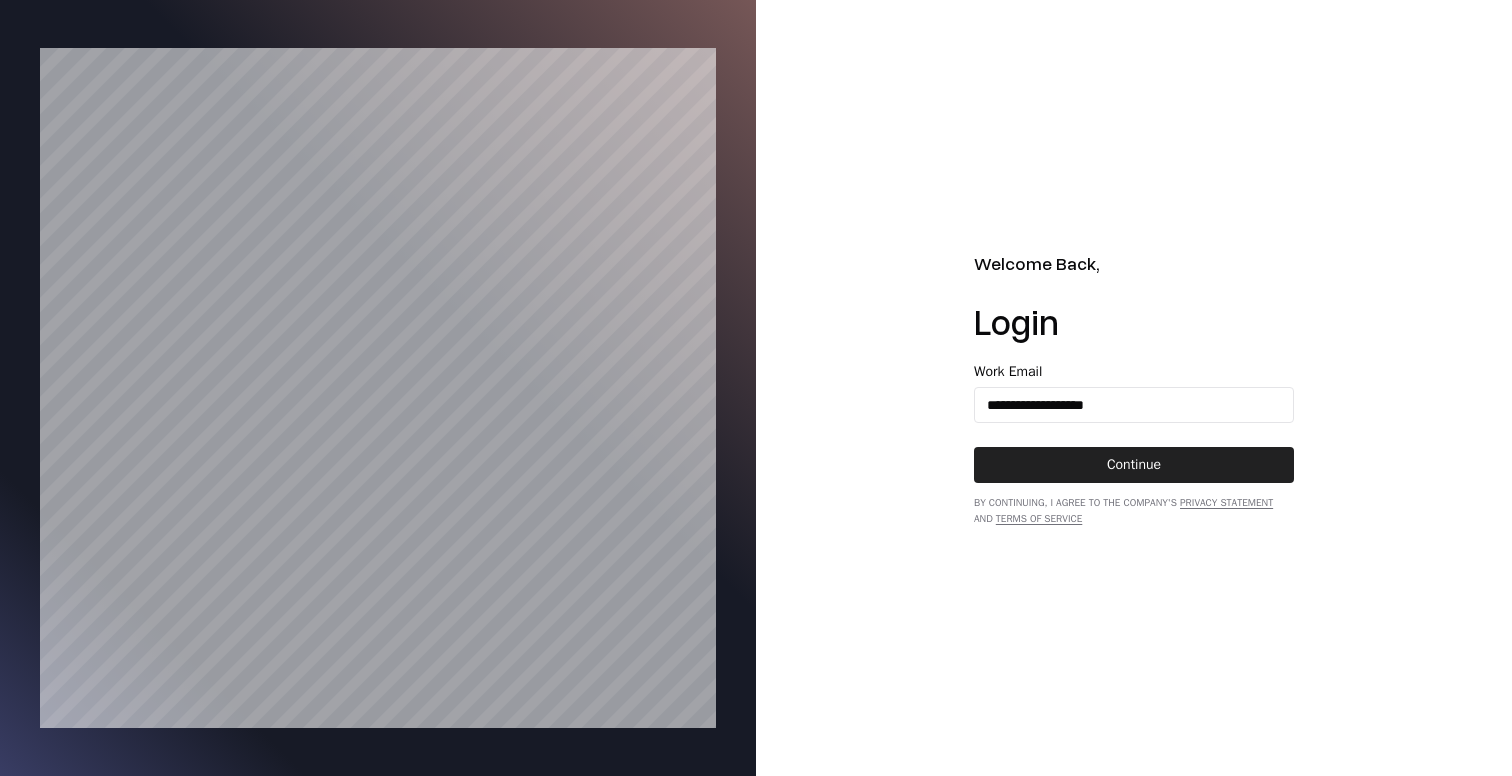 click on "Continue" at bounding box center (1134, 465) 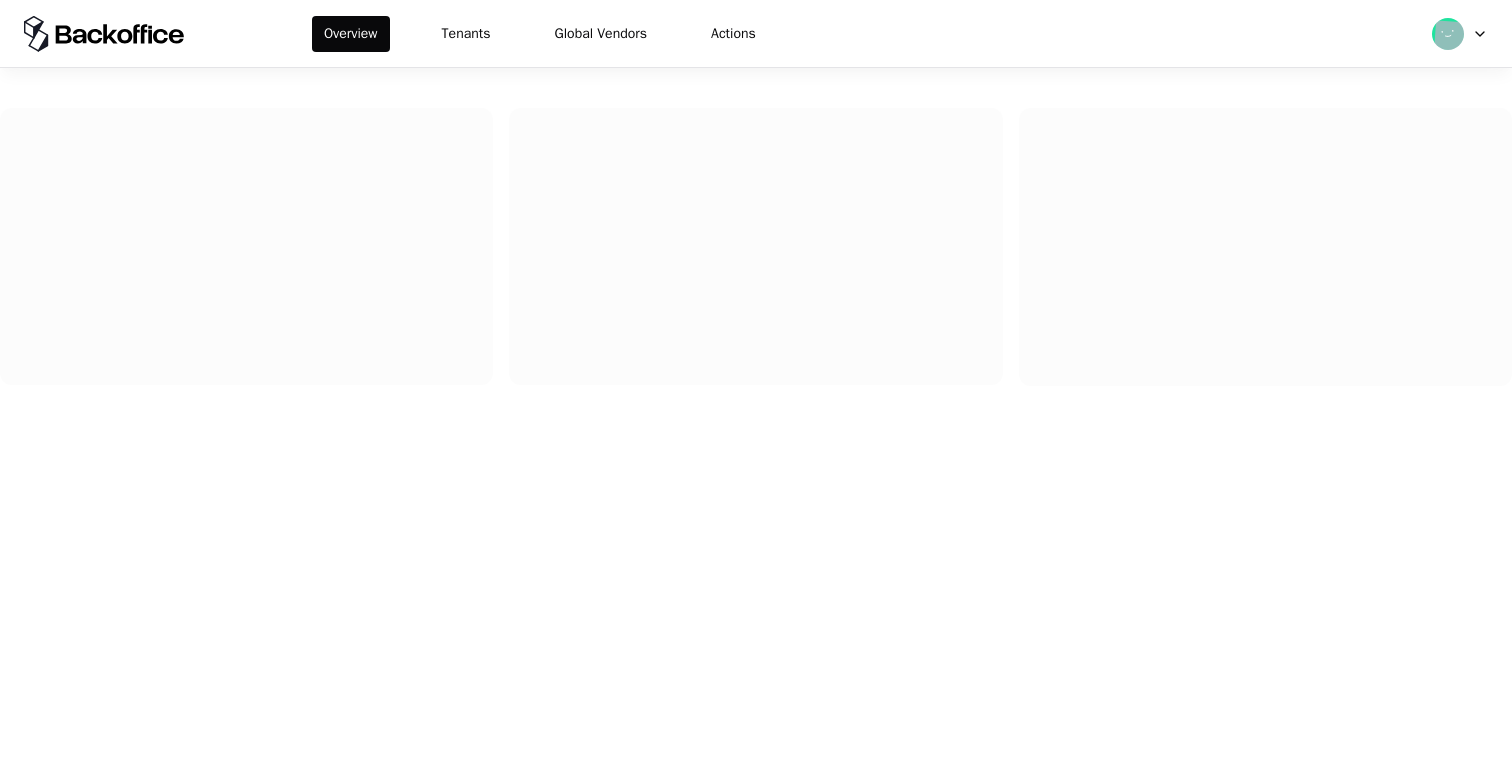 scroll, scrollTop: 0, scrollLeft: 0, axis: both 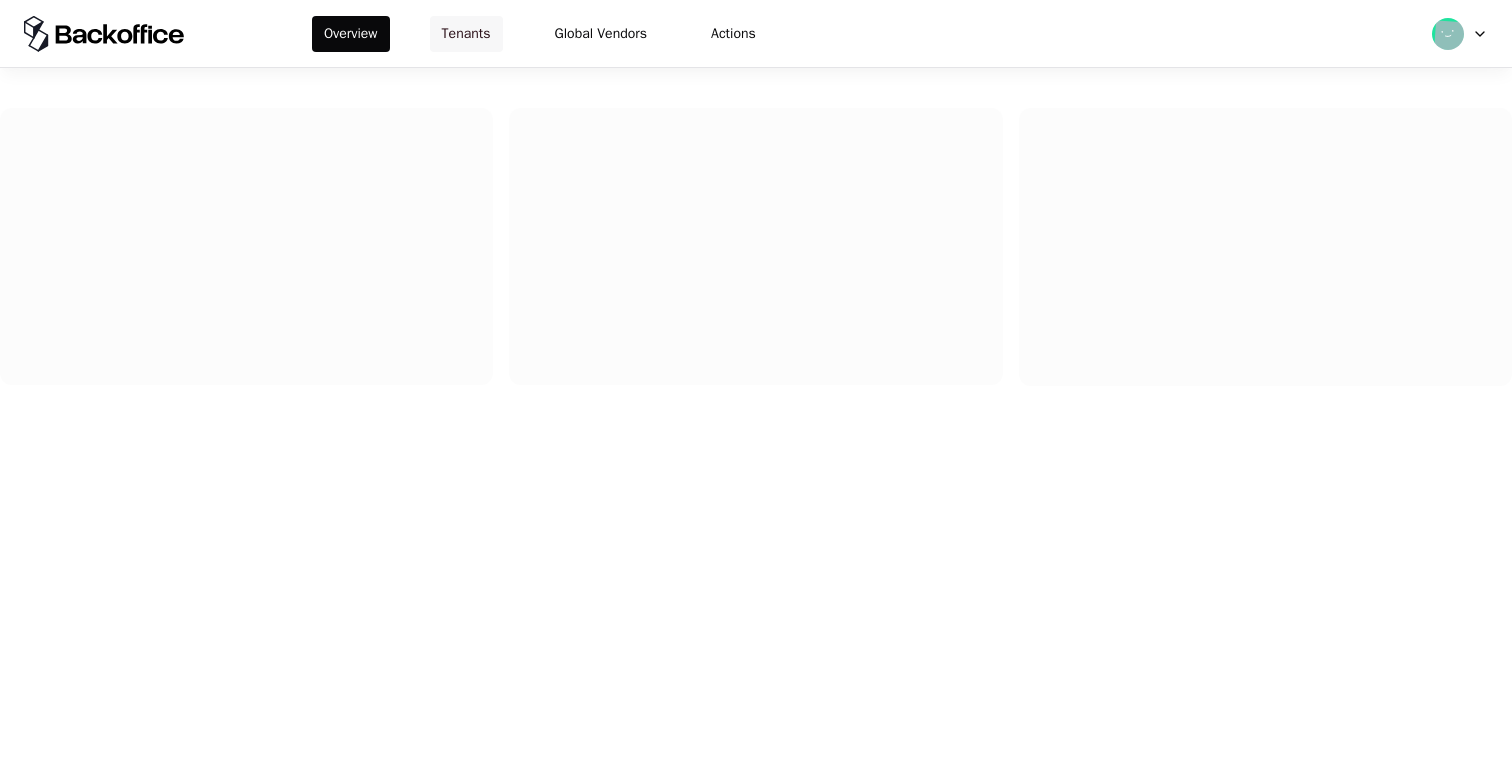 click on "Tenants" at bounding box center (466, 34) 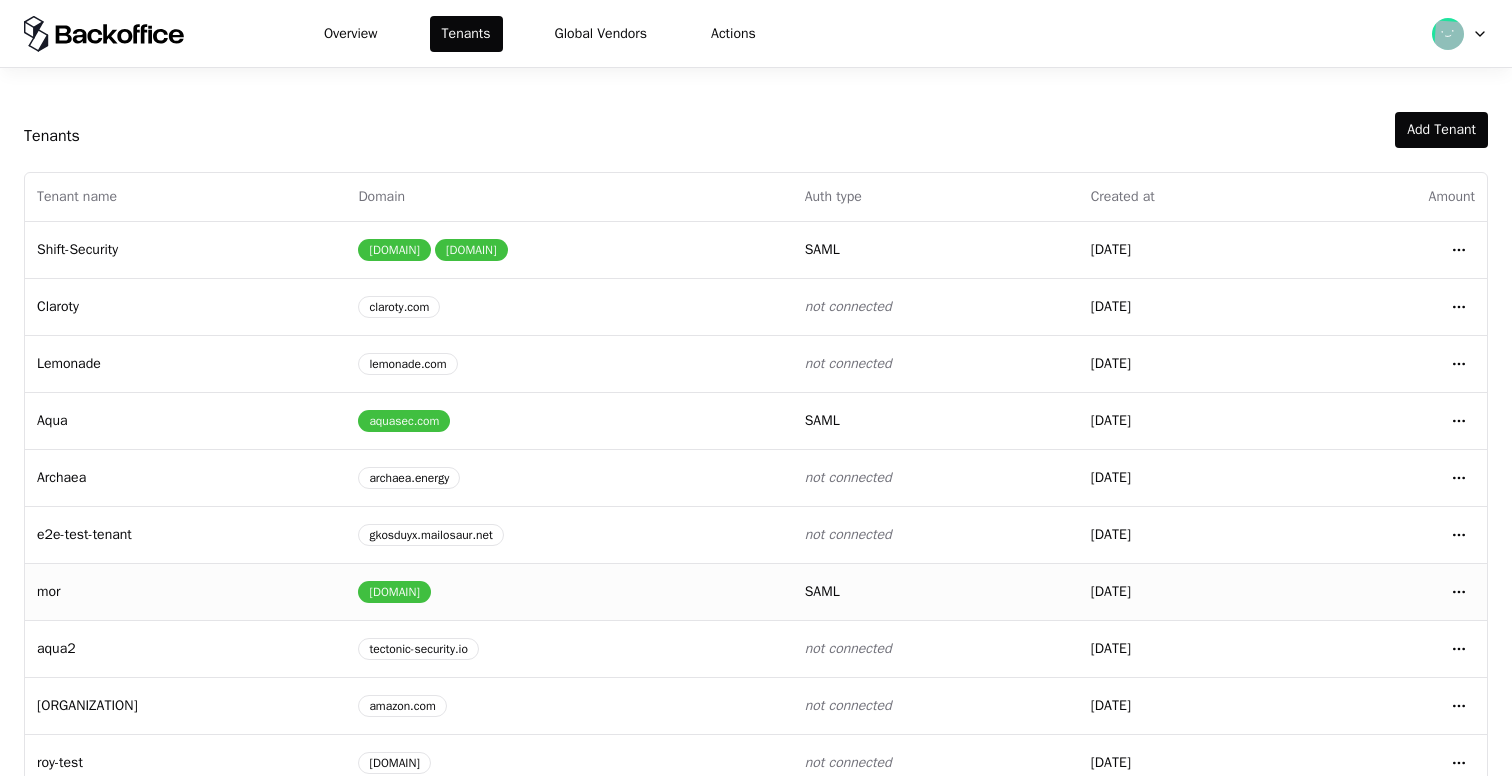 scroll, scrollTop: 267, scrollLeft: 0, axis: vertical 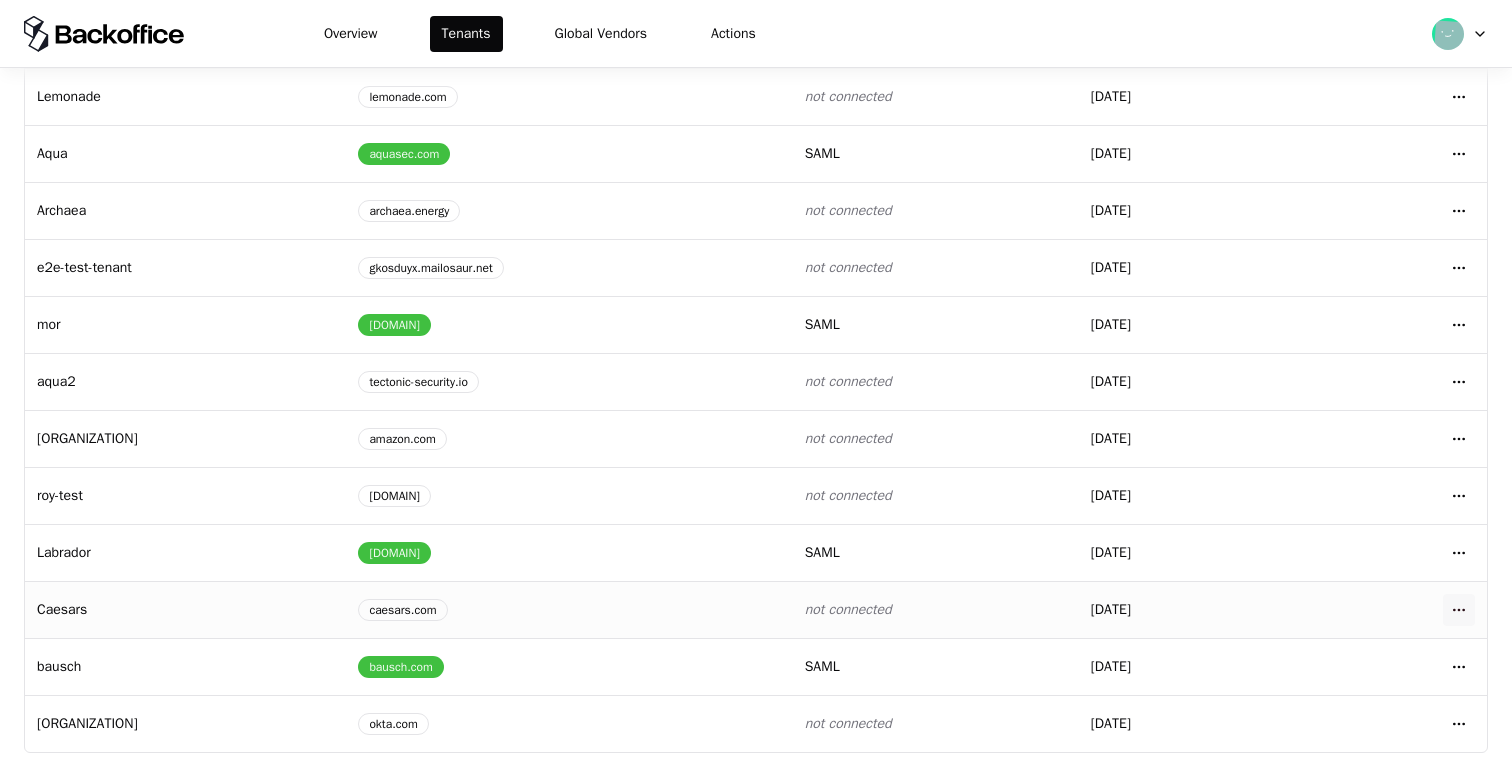 click on "Overview Tenants Global Vendors Actions Tenants Add Tenant Tenant name Domain Auth type Created at Amount Shift-Security pulse-security.io shift.security saml 01/20/2025 Open menu Claroty claroty.com not connected 01/22/2025 Open menu Lemonade lemonade.com not connected 01/22/2025 Open menu Aqua aquasec.com saml 01/20/2025 Open menu Archaea archaea.energy not connected 03/03/2025 Open menu e2e-test-tenant gkosduyx.mailosaur.net not connected 03/17/2025 Open menu mor lab-rador.com saml 04/01/2025 Open menu aqua2 tectonic-security.io not connected 04/10/2025 Open menu Amazon amazon.com not connected 04/22/2025 Open menu roy-test lab-rador.org not connected 05/13/2025 Open menu Labrador lab-rador.biz saml 01/20/2025 Open menu Caesars caesars.com not connected 05/19/2025 Open menu bausch bausch.com saml 06/25/2025 Open menu Okta- TIN okta.com not connected 07/21/2025 Open menu" at bounding box center (756, 388) 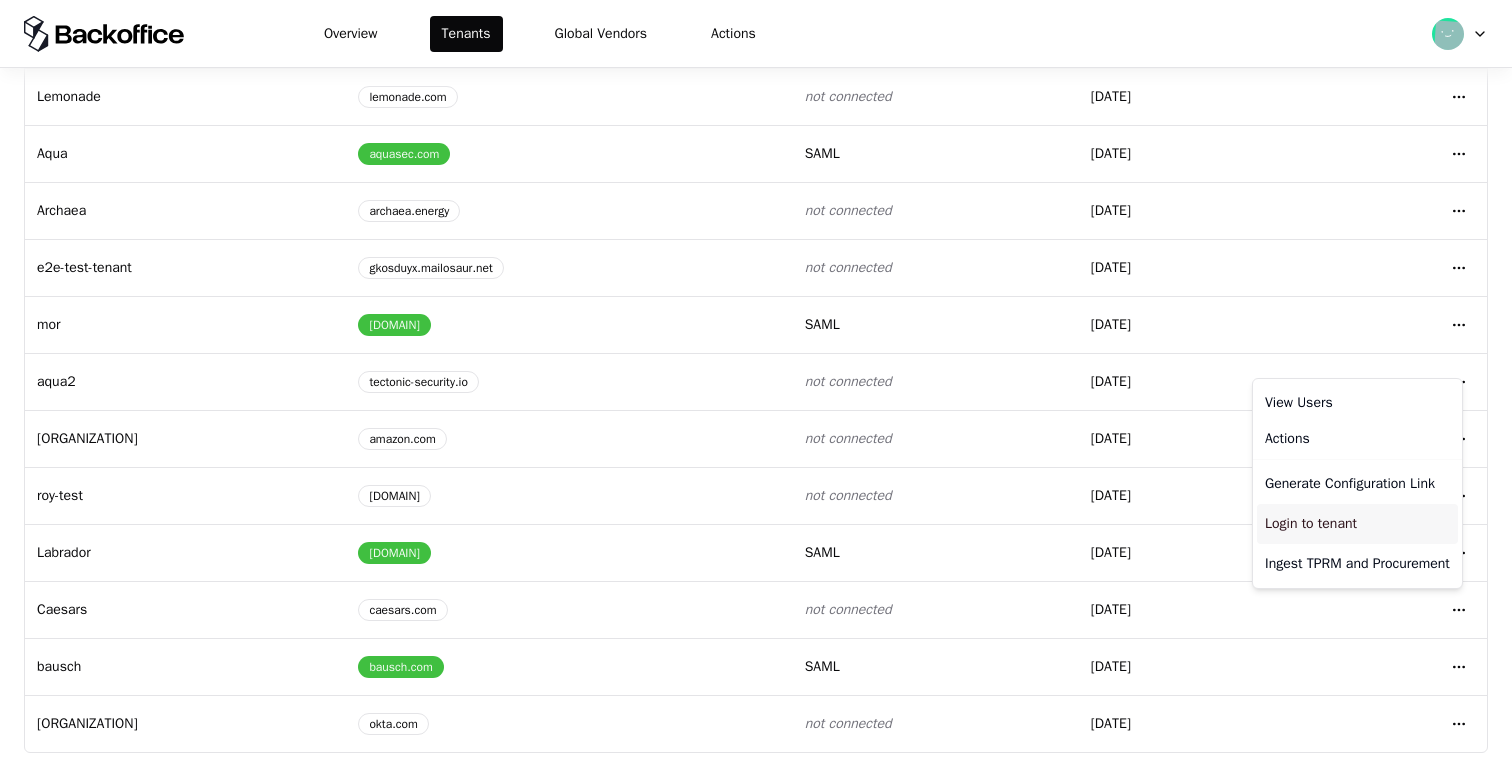 click on "Login to tenant" at bounding box center [1357, 524] 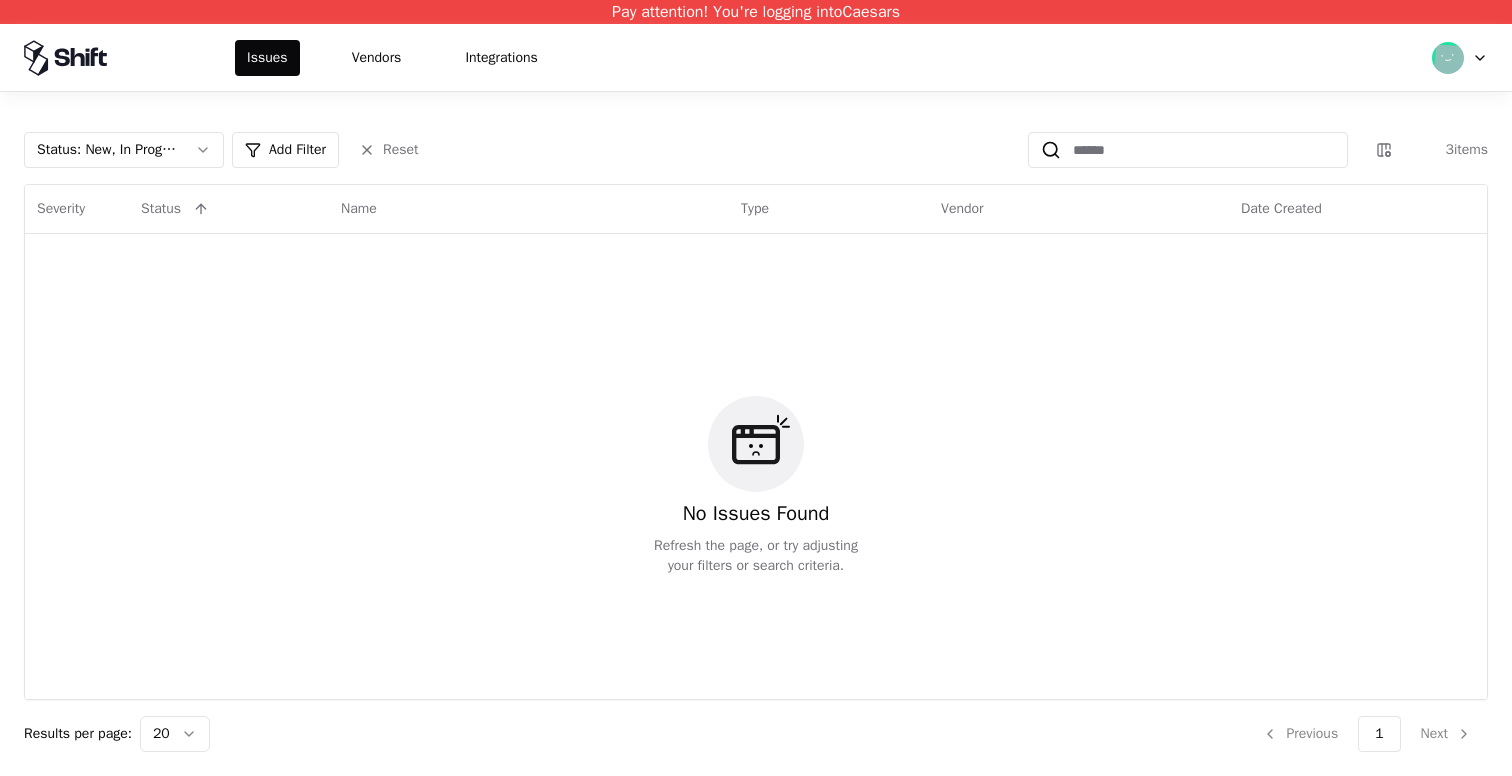 scroll, scrollTop: 0, scrollLeft: 0, axis: both 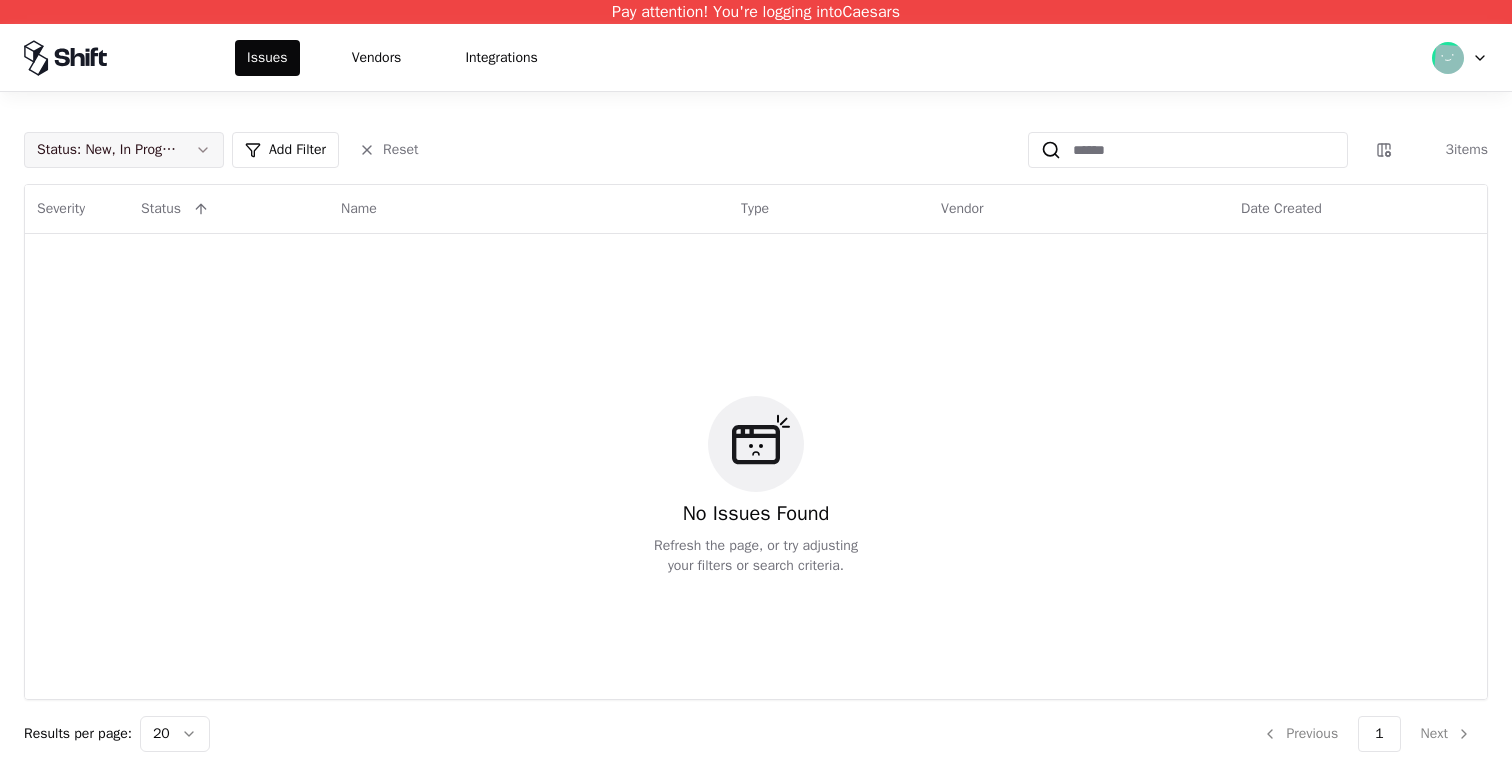 click on "Status :   New, In Progress" 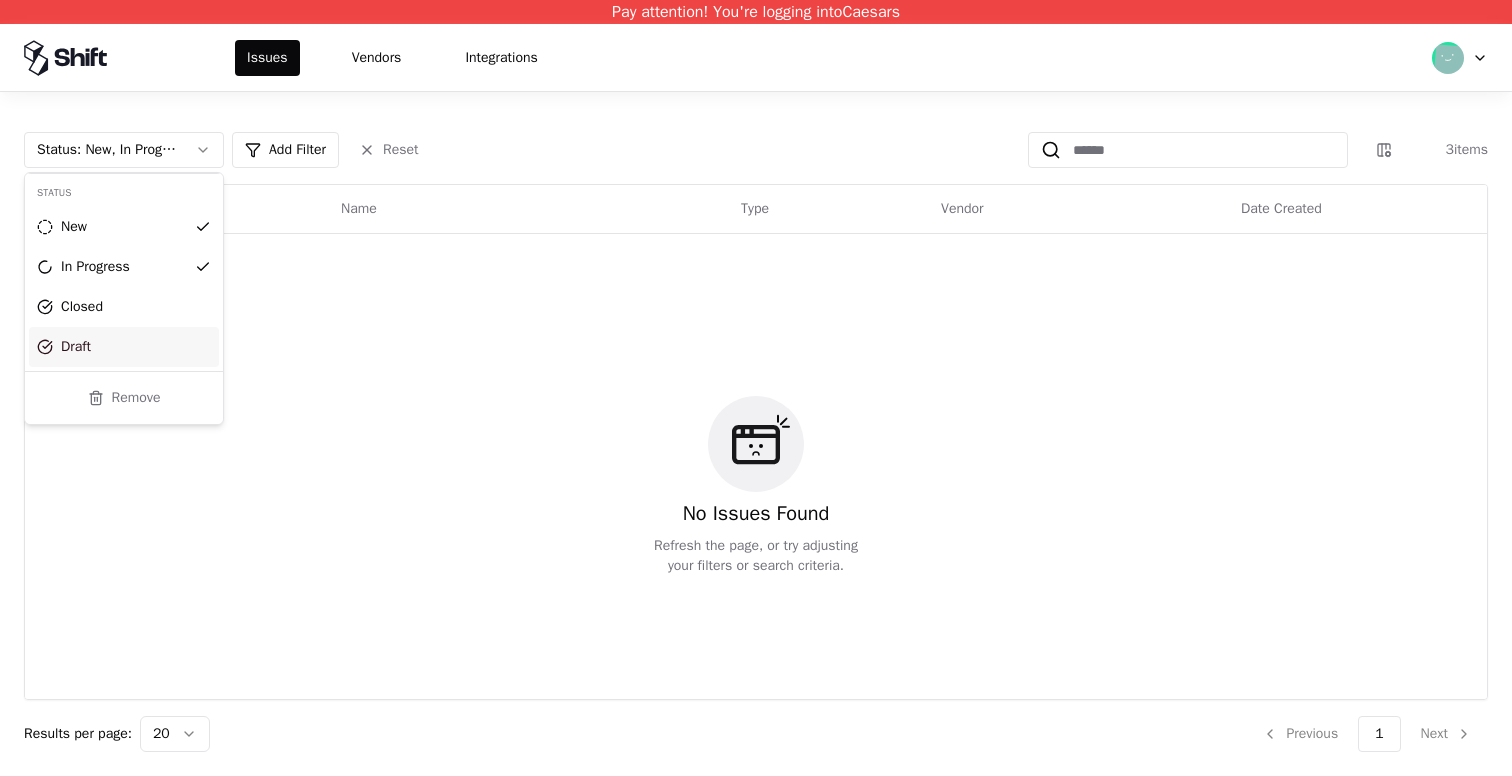click on "Draft" at bounding box center (124, 347) 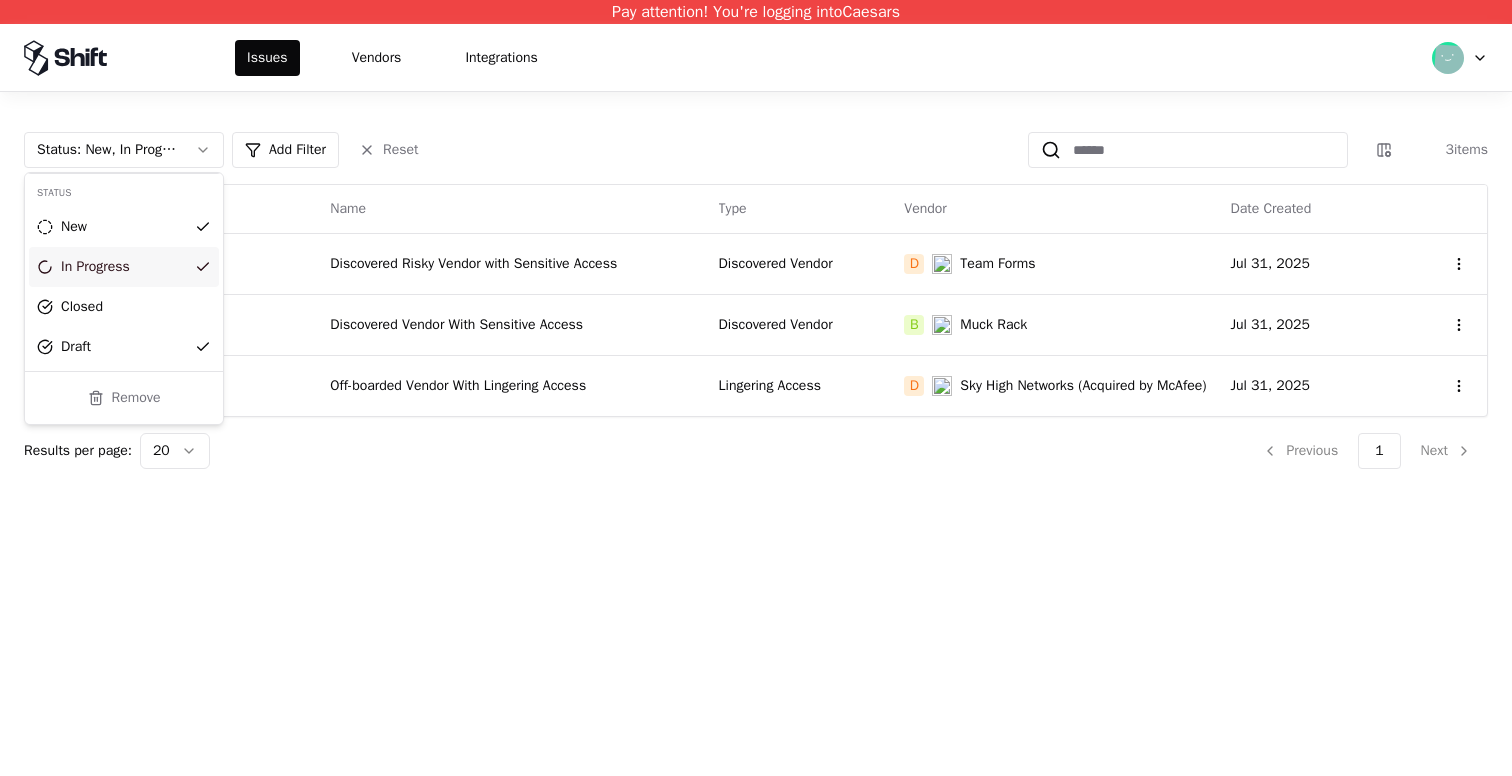 click on "Pay attention! You're logging into  Caesars Issues Vendors Integrations Status :   New, In Progress, Draft Add Filter Reset   3  items Severity Status Name Type Vendor Date Created Critical Draft Discovered Risky Vendor with Sensitive Access Discovered Vendor D Team Forms Jul 31, 2025 High Draft Discovered Vendor With Sensitive Access Discovered Vendor B Muck Rack Jul 31, 2025 Critical Draft Off-boarded Vendor With Lingering Access  Lingering Access D Sky High Networks (Acquired by McAfee) Jul 31, 2025 Results per page: 20 Previous 1 Next
Status New In Progress Closed Draft Remove" at bounding box center (756, 388) 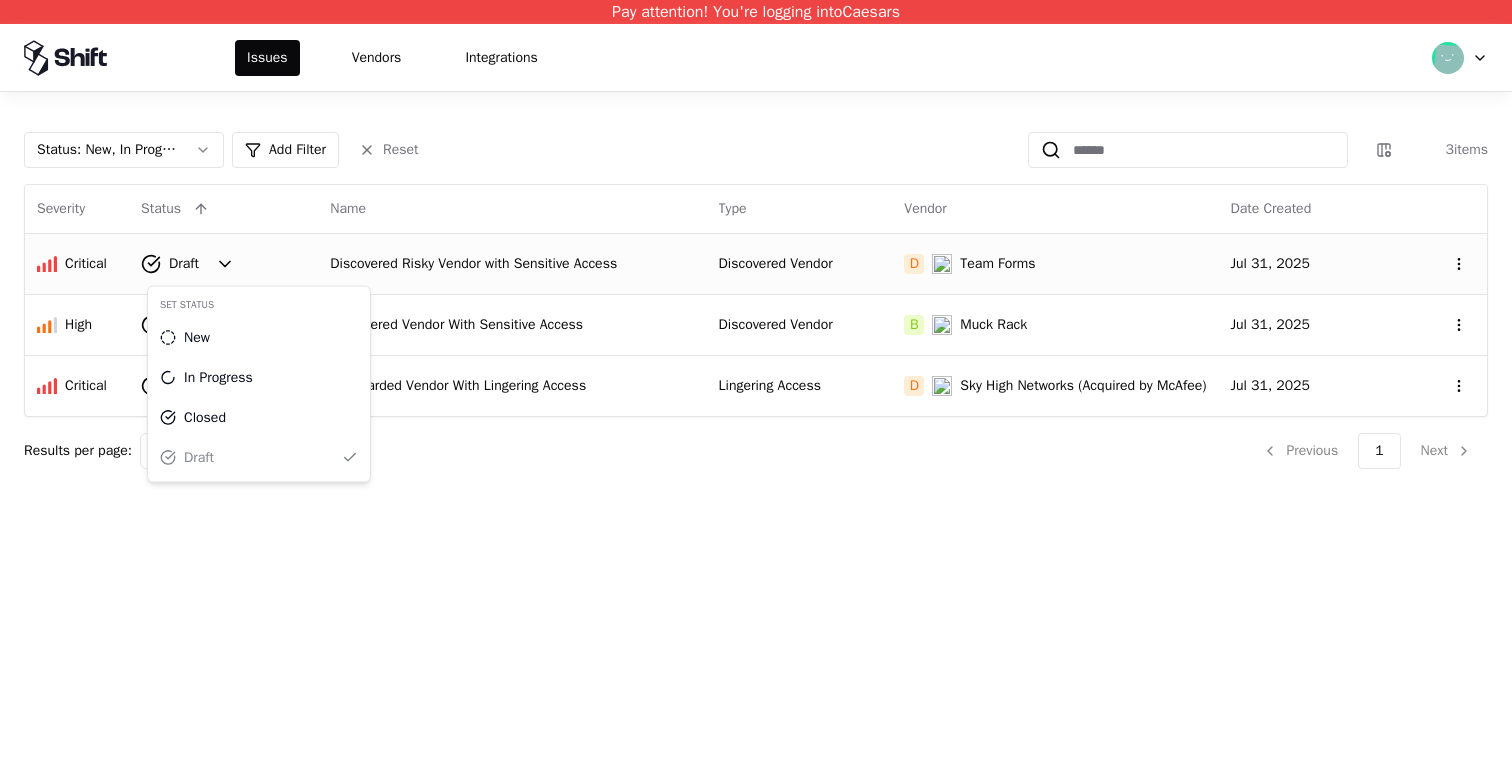 click on "Pay attention! You're logging into  Caesars Issues Vendors Integrations Status :   New, In Progress, Draft Add Filter Reset   3  items Severity Status Name Type Vendor Date Created Critical Draft Discovered Risky Vendor with Sensitive Access Discovered Vendor D Team Forms Jul 31, 2025 High Draft Discovered Vendor With Sensitive Access Discovered Vendor B Muck Rack Jul 31, 2025 Critical Draft Off-boarded Vendor With Lingering Access  Lingering Access D Sky High Networks (Acquired by McAfee) Jul 31, 2025 Results per page: 20 Previous 1 Next
Set Status New In Progress Closed Draft" at bounding box center (756, 388) 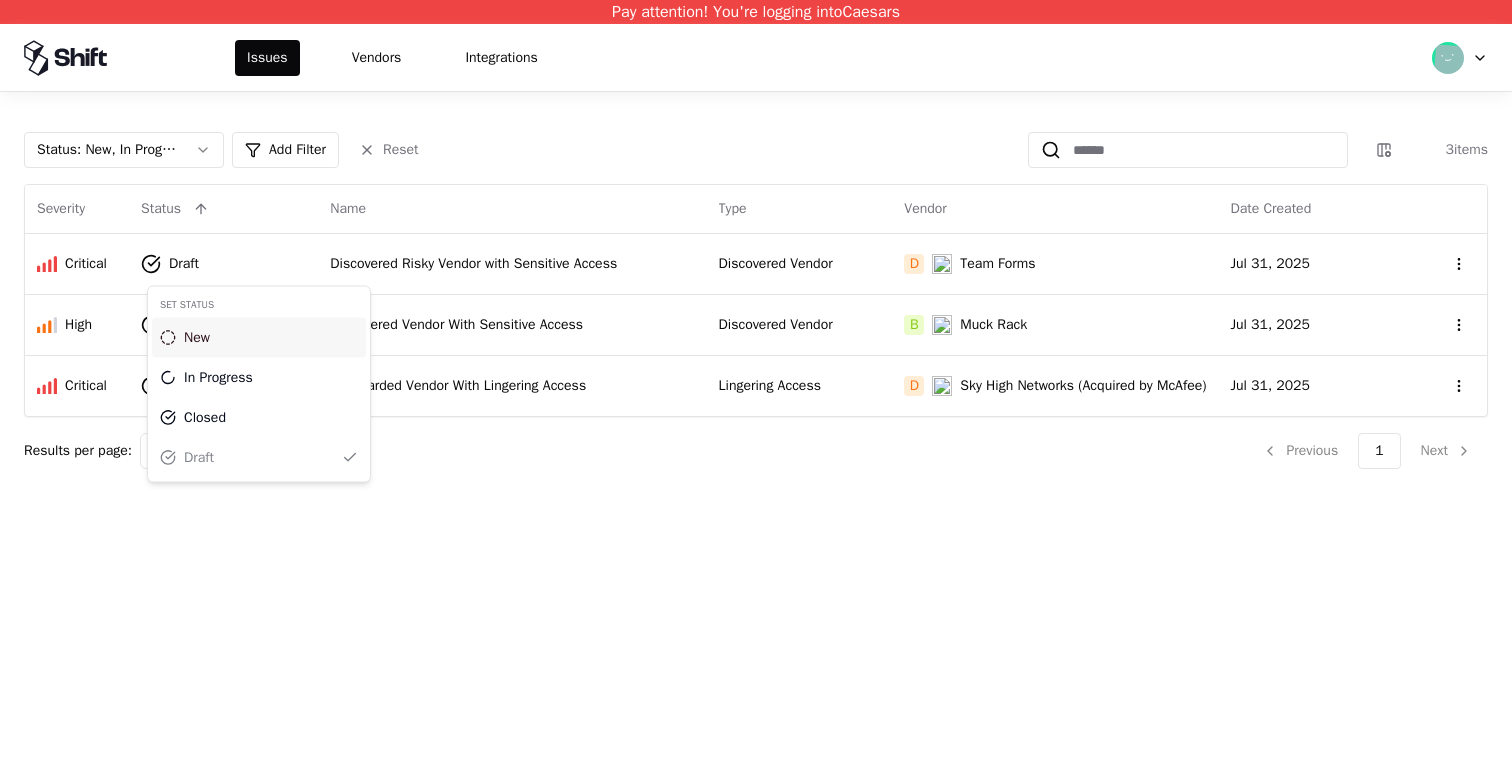 click on "New" at bounding box center (259, 338) 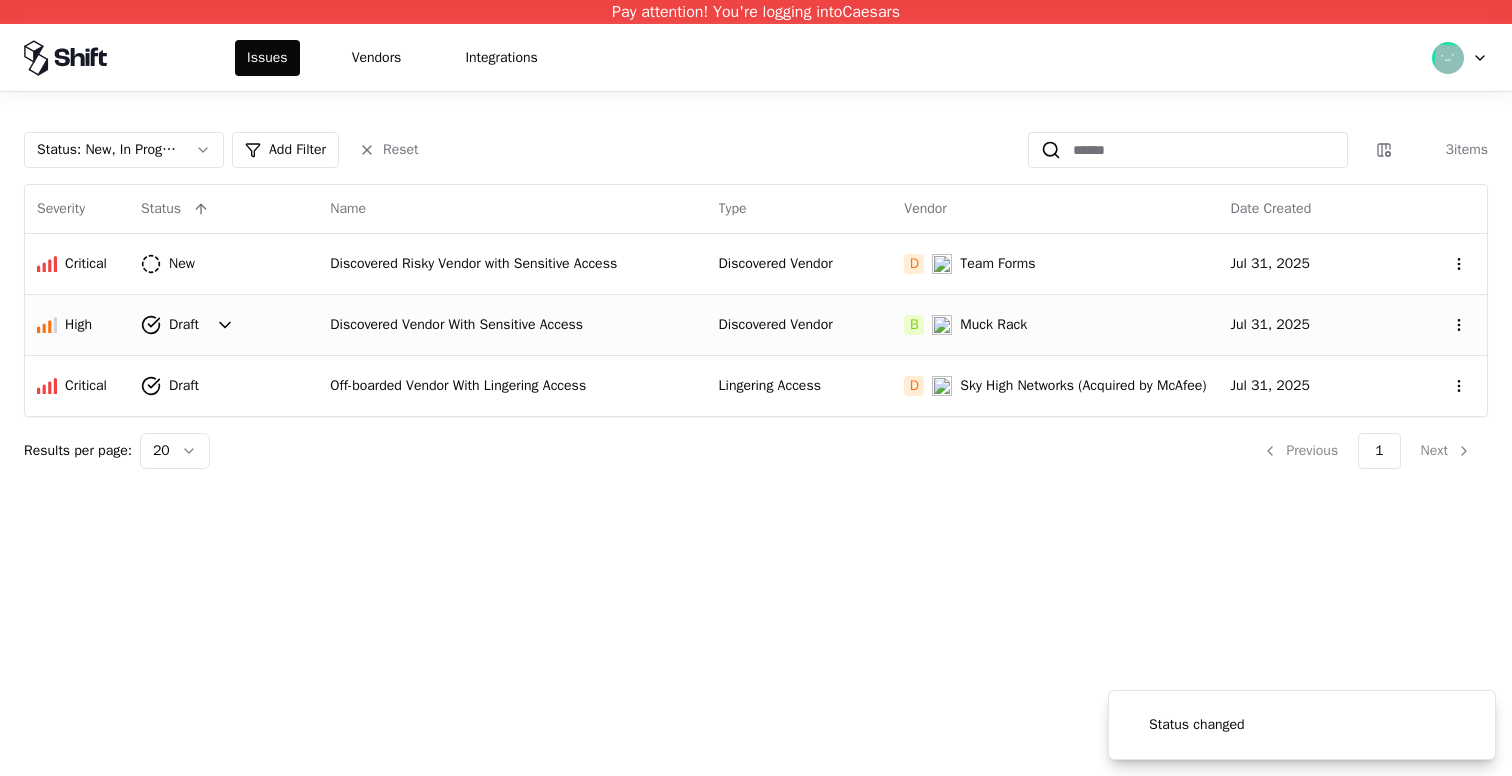 click on "Pay attention! You're logging into  Caesars Status changed Status changed Issues Vendors Integrations Status :   New, In Progress, Draft Add Filter Reset   3  items Severity Status Name Type Vendor Date Created Critical New Discovered Risky Vendor with Sensitive Access Discovered Vendor D Team Forms Jul 31, 2025 High Draft Discovered Vendor With Sensitive Access Discovered Vendor B Muck Rack Jul 31, 2025 Critical Draft Off-boarded Vendor With Lingering Access  Lingering Access D Sky High Networks (Acquired by McAfee) Jul 31, 2025 Results per page: 20 Previous 1 Next
Notification   Status changed Notification   Status changed" at bounding box center [756, 388] 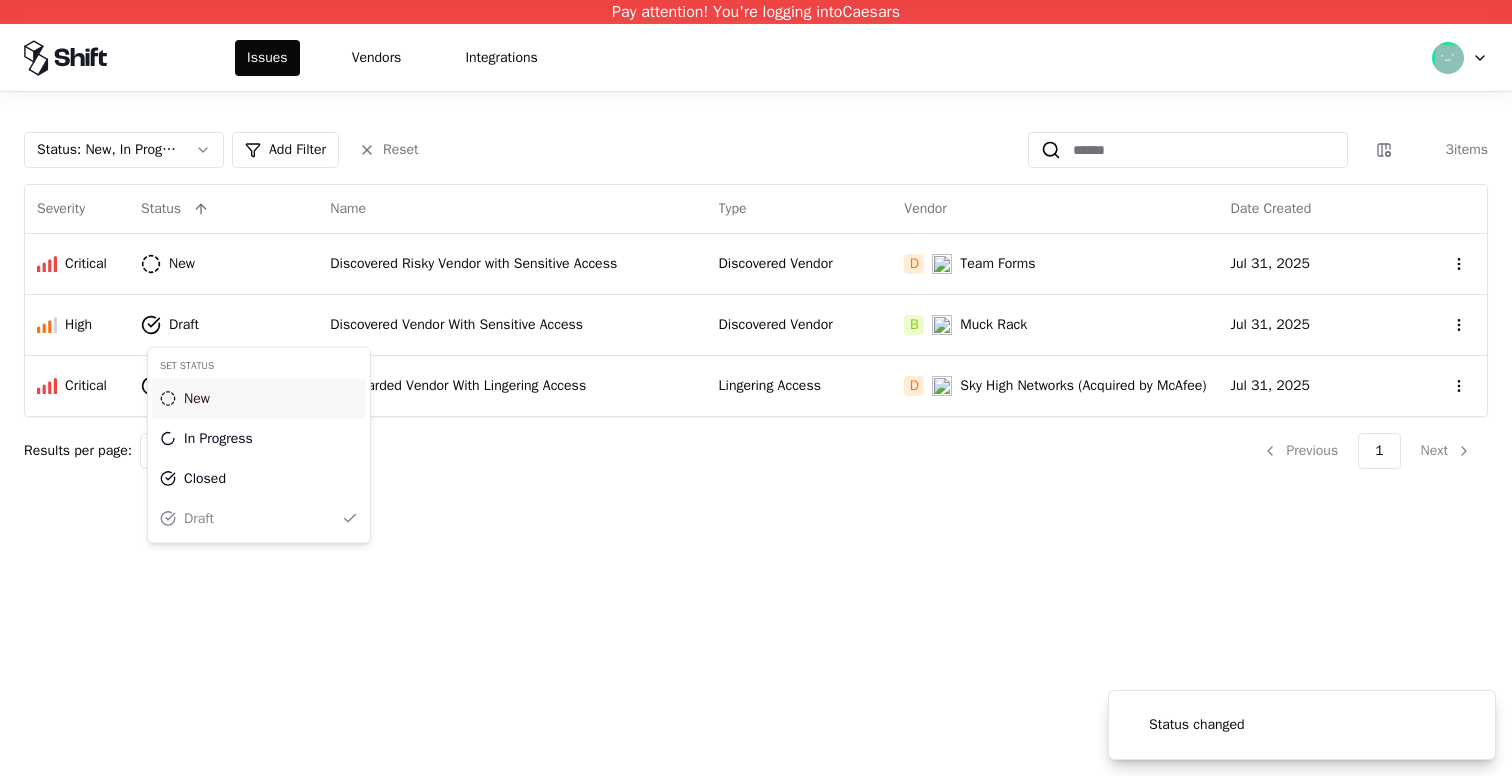 click on "New" at bounding box center [259, 399] 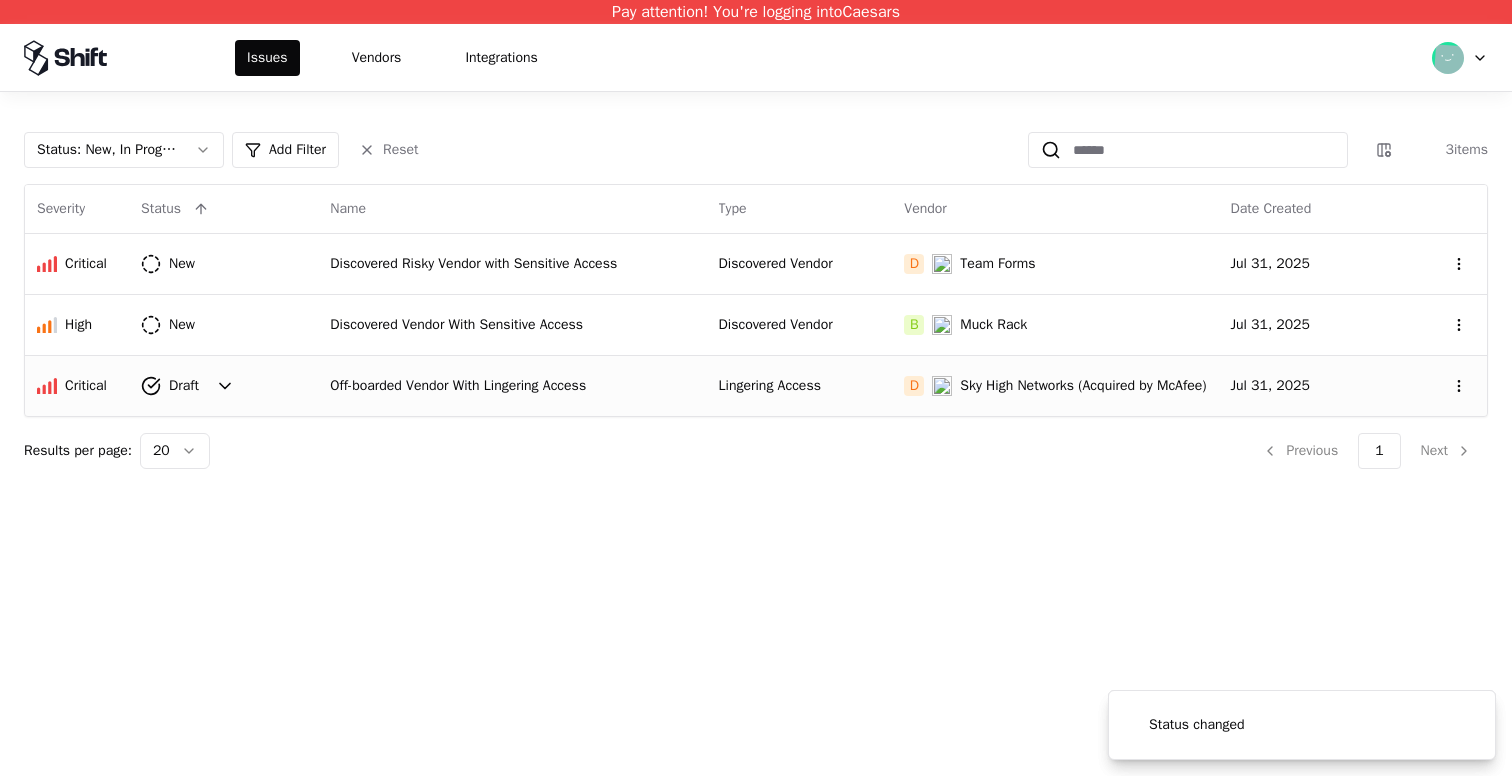 click on "Pay attention! You're logging into  Caesars Status changed Status changed Issues Vendors Integrations Status :   New, In Progress, Draft Add Filter Reset   3  items Severity Status Name Type Vendor Date Created Critical New Discovered Risky Vendor with Sensitive Access Discovered Vendor D Team Forms Jul 31, 2025 High New Discovered Vendor With Sensitive Access Discovered Vendor B Muck Rack Jul 31, 2025 Critical Draft Off-boarded Vendor With Lingering Access  Lingering Access D Sky High Networks (Acquired by McAfee) Jul 31, 2025 Results per page: 20 Previous 1 Next
Notification   Status changed Notification   Status changed" at bounding box center (756, 388) 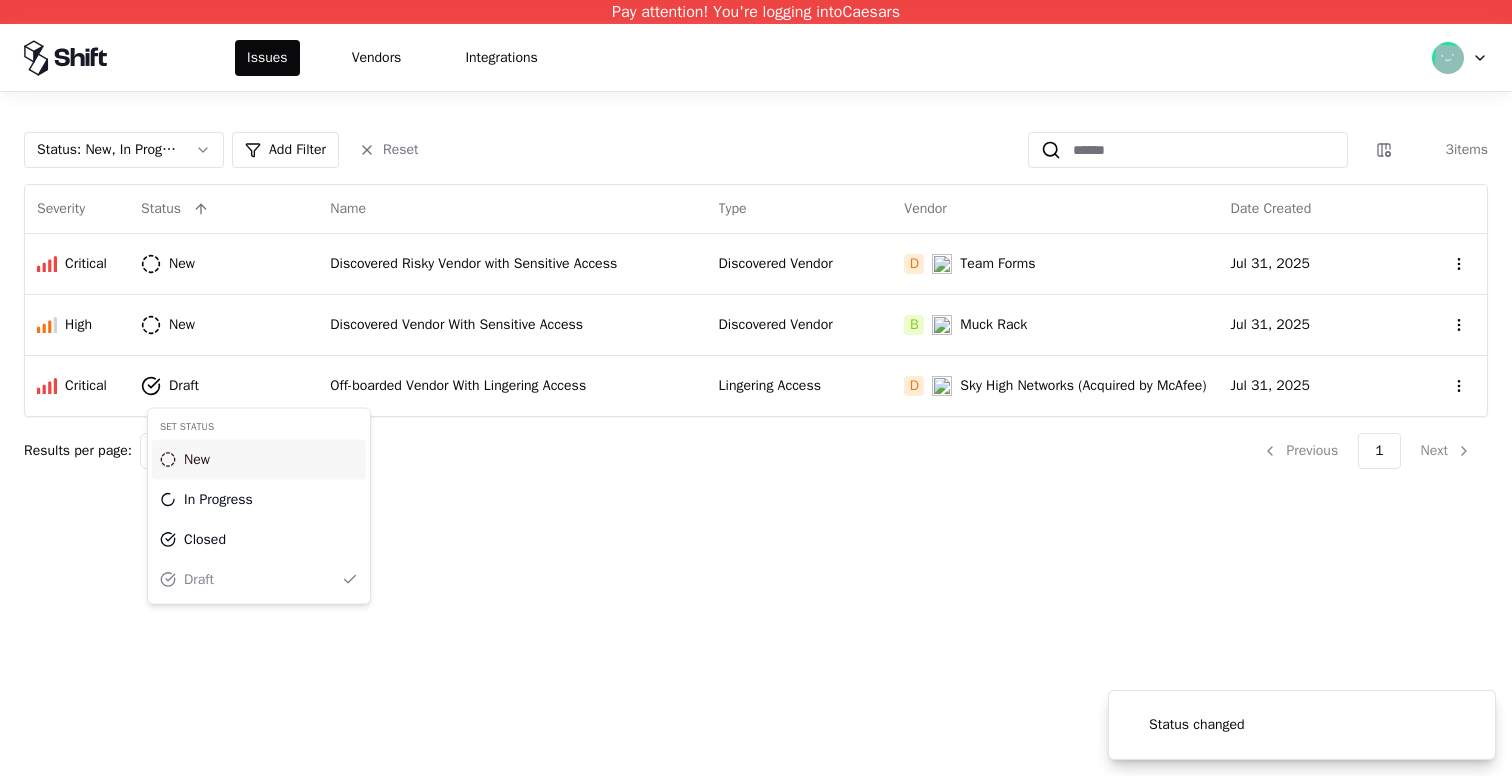 click on "New" at bounding box center [197, 460] 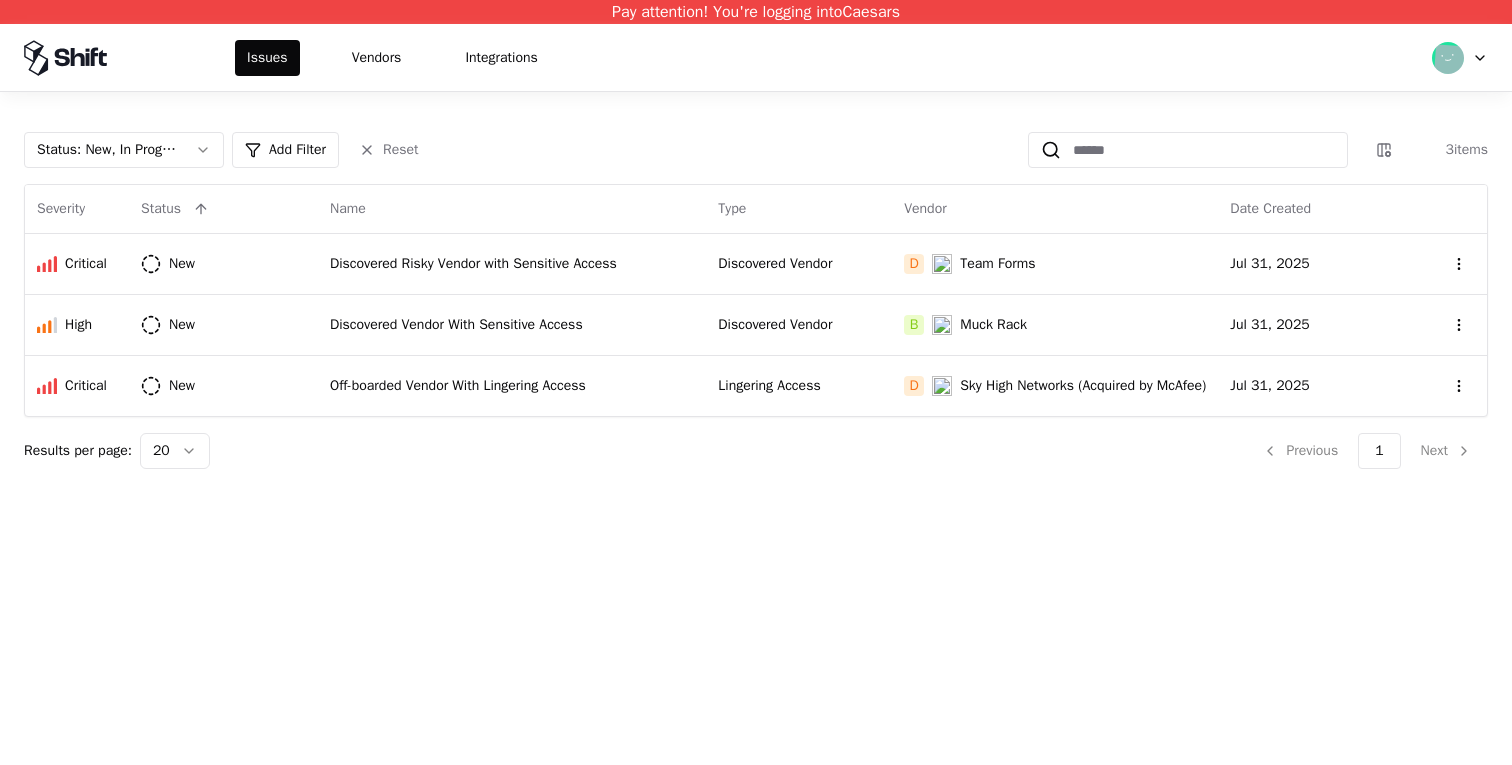 scroll, scrollTop: 0, scrollLeft: 0, axis: both 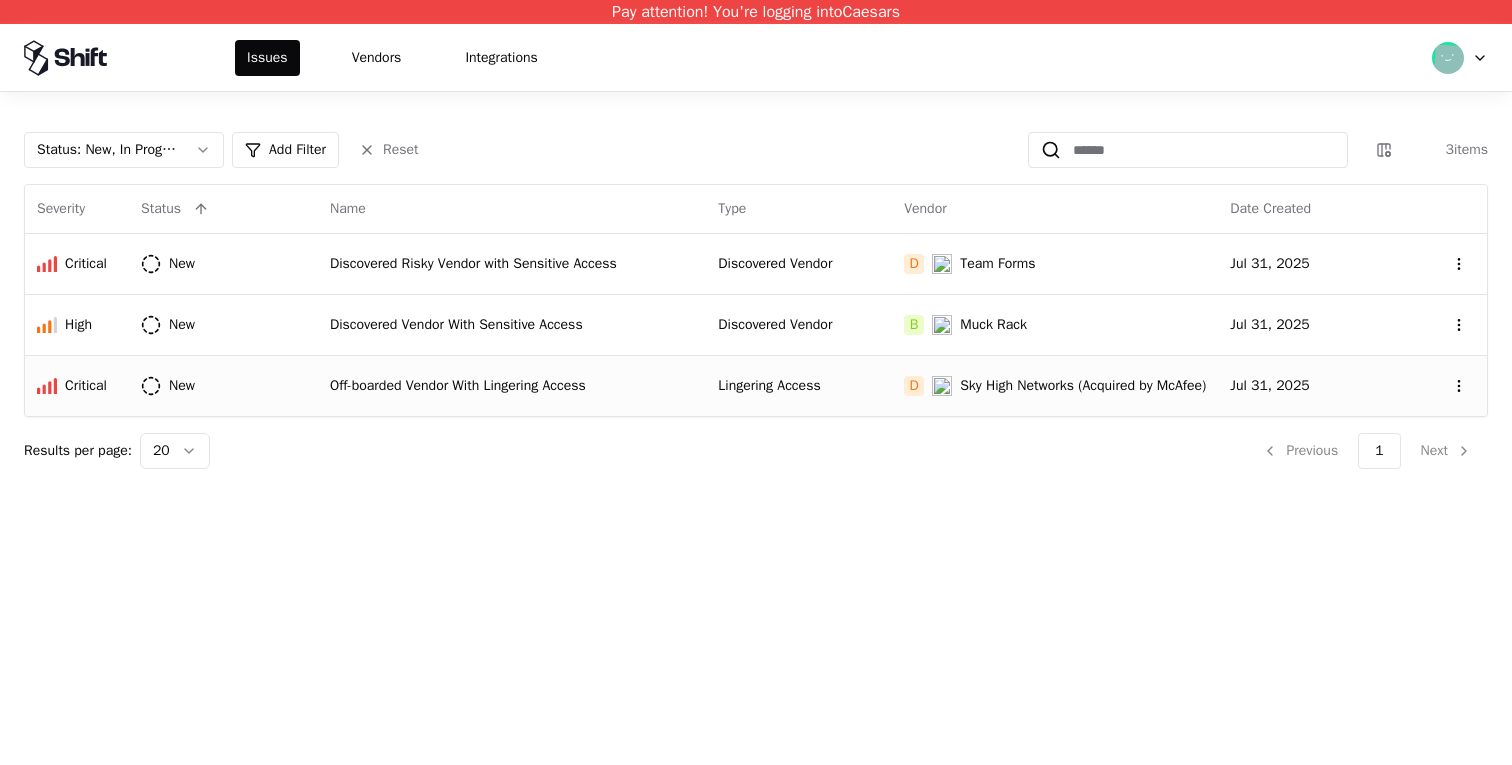 click on "Off-boarded Vendor With Lingering Access" 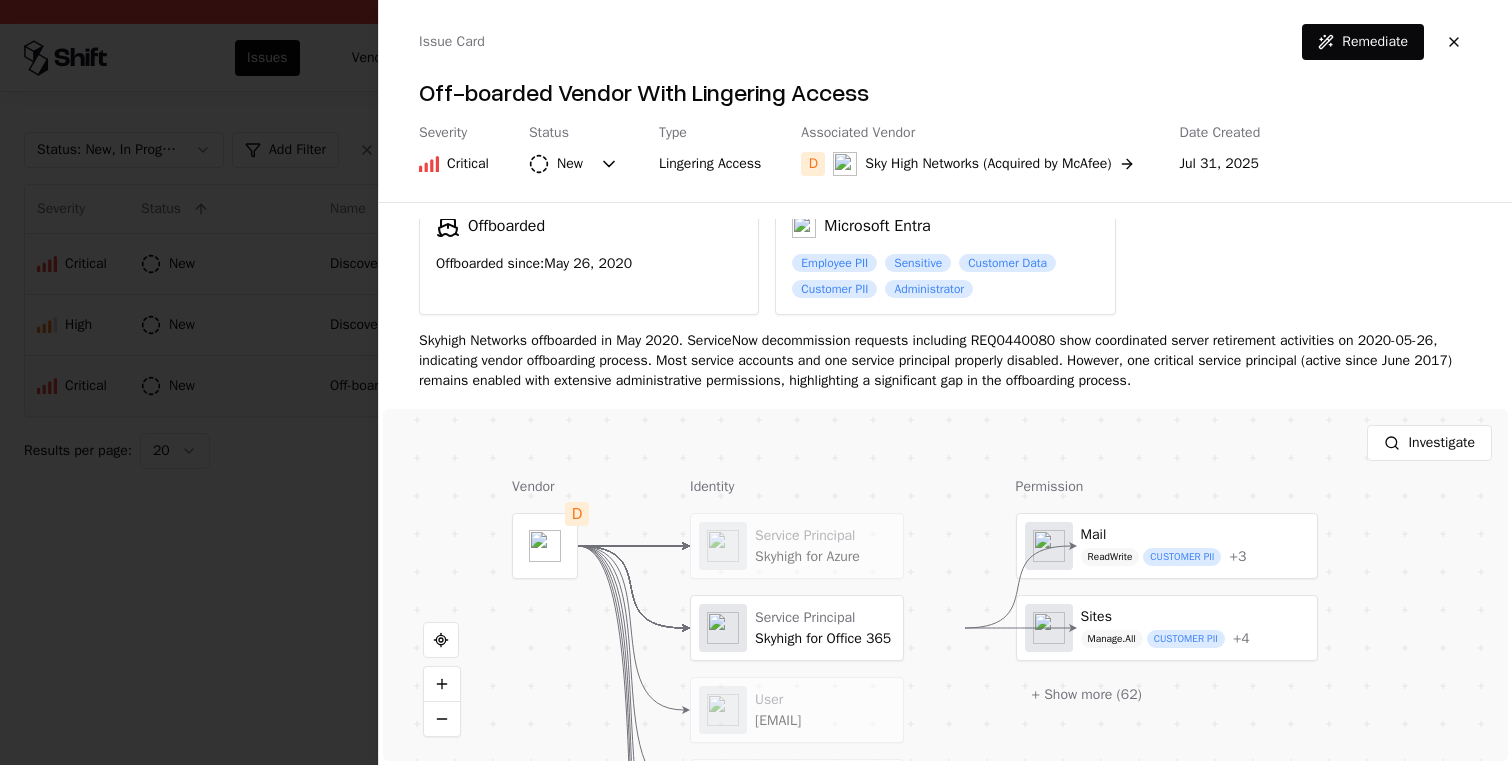 scroll, scrollTop: 125, scrollLeft: 0, axis: vertical 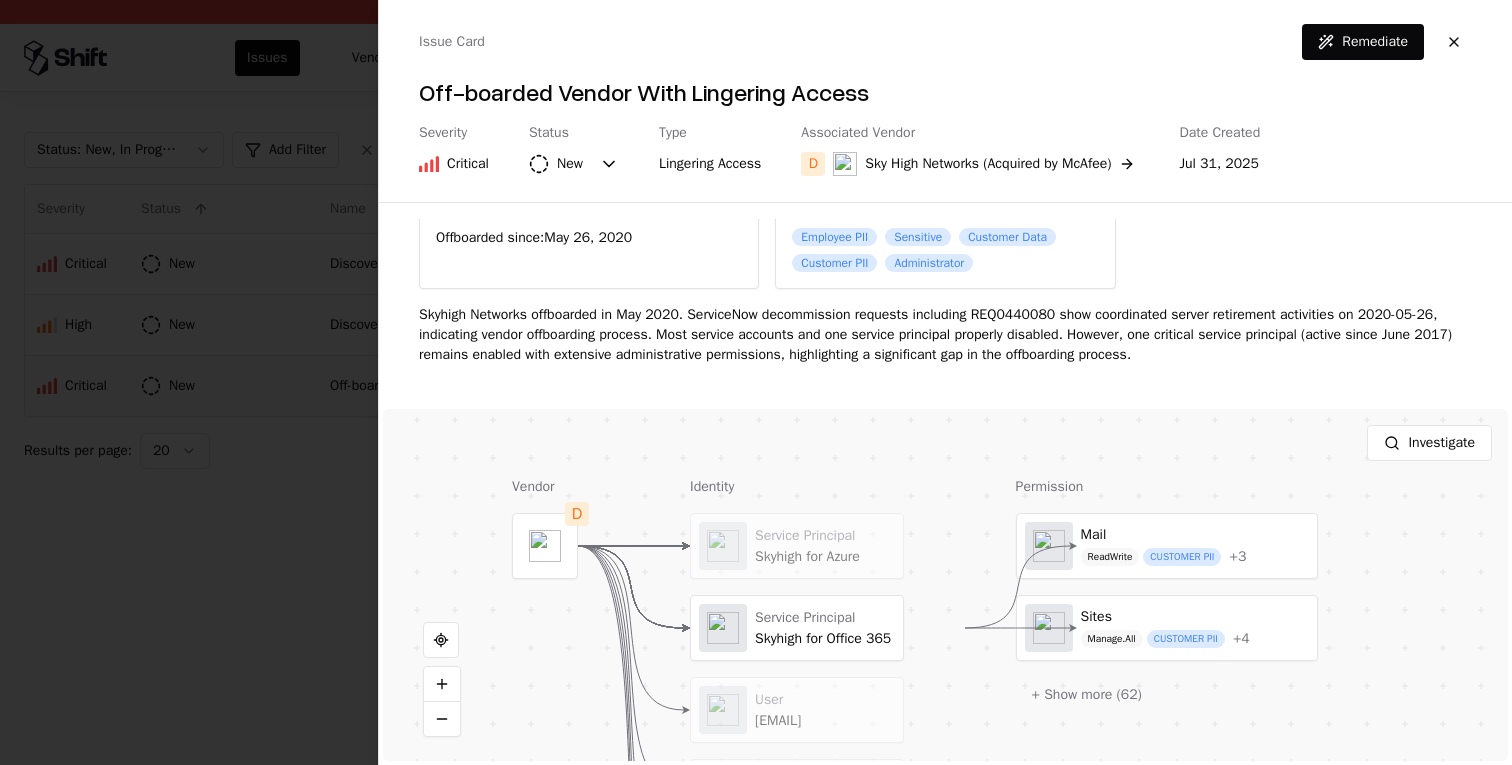 click on "Skyhigh Networks offboarded in May 2020. ServiceNow decommission requests including REQ0440080 show coordinated server retirement activities on 2020-05-26, indicating vendor offboarding process. Most service accounts and one service principal properly disabled. However, one critical service principal (active since June 2017) remains enabled with extensive administrative permissions, highlighting a significant gap in the offboarding process." at bounding box center (945, 343) 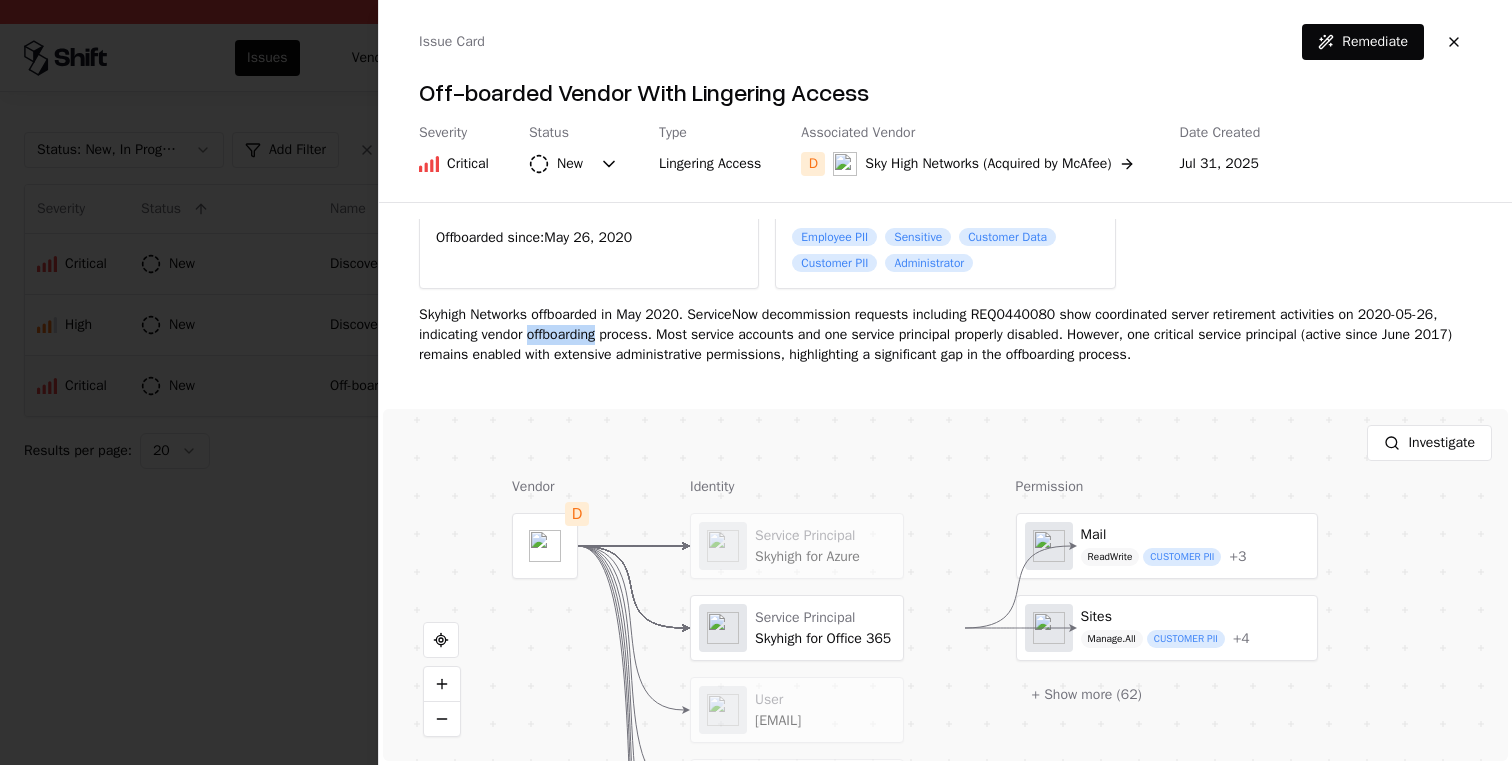 click on "Skyhigh Networks offboarded in May 2020. ServiceNow decommission requests including REQ0440080 show coordinated server retirement activities on 2020-05-26, indicating vendor offboarding process. Most service accounts and one service principal properly disabled. However, one critical service principal (active since June 2017) remains enabled with extensive administrative permissions, highlighting a significant gap in the offboarding process." at bounding box center (945, 343) 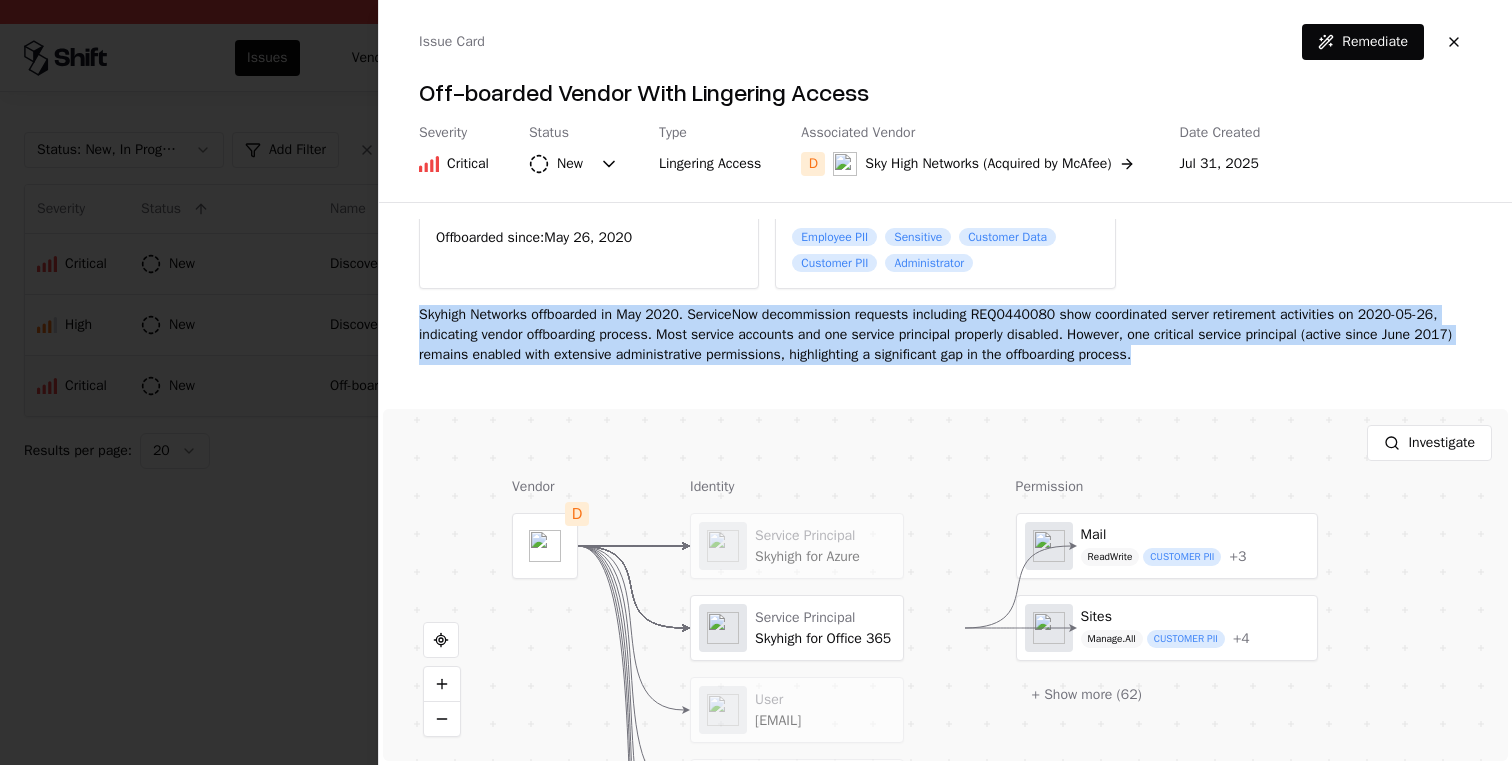 click on "Skyhigh Networks offboarded in May 2020. ServiceNow decommission requests including REQ0440080 show coordinated server retirement activities on 2020-05-26, indicating vendor offboarding process. Most service accounts and one service principal properly disabled. However, one critical service principal (active since June 2017) remains enabled with extensive administrative permissions, highlighting a significant gap in the offboarding process." at bounding box center (945, 343) 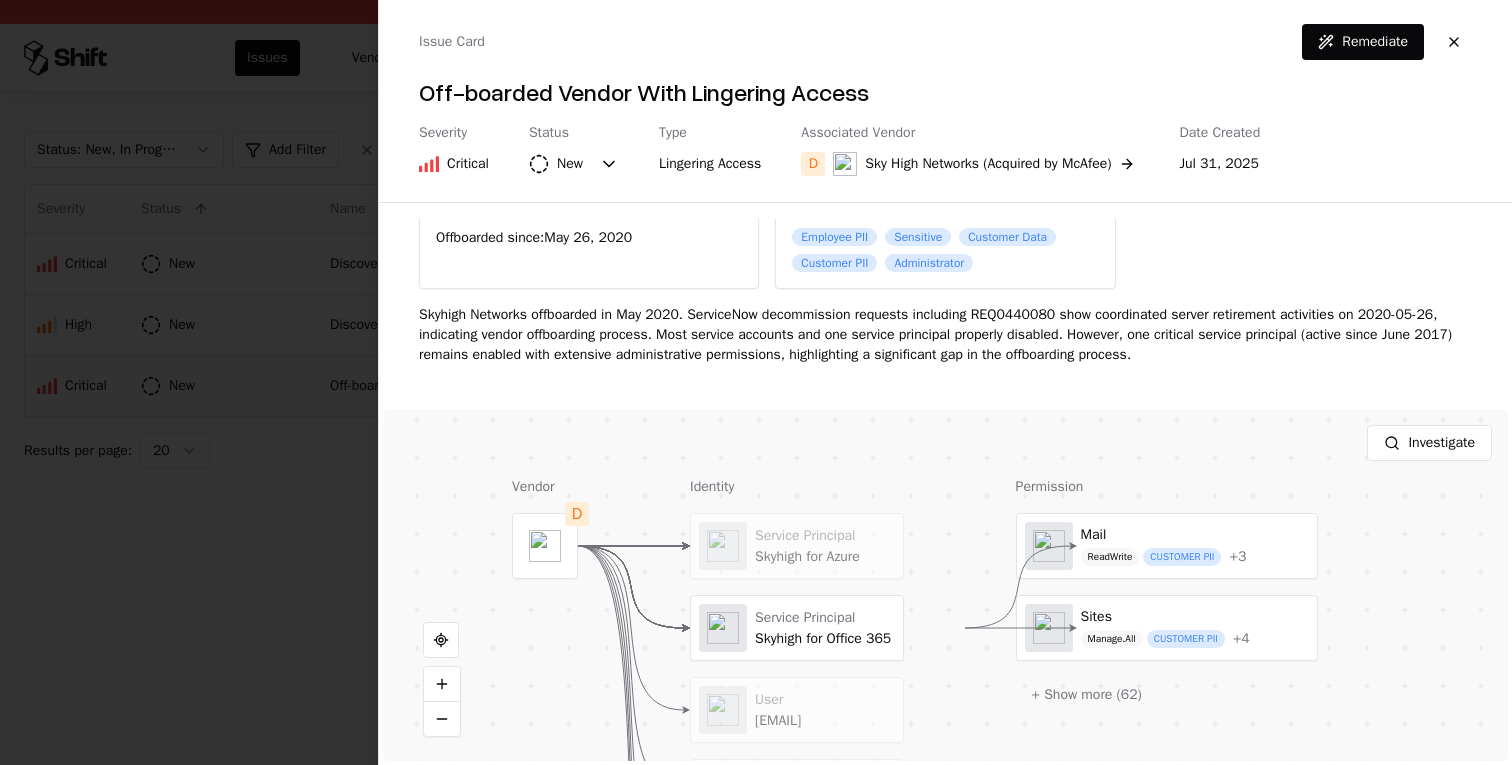 click on "Skyhigh Networks offboarded in May 2020. ServiceNow decommission requests including REQ0440080 show coordinated server retirement activities on 2020-05-26, indicating vendor offboarding process. Most service accounts and one service principal properly disabled. However, one critical service principal (active since June 2017) remains enabled with extensive administrative permissions, highlighting a significant gap in the offboarding process." at bounding box center [945, 343] 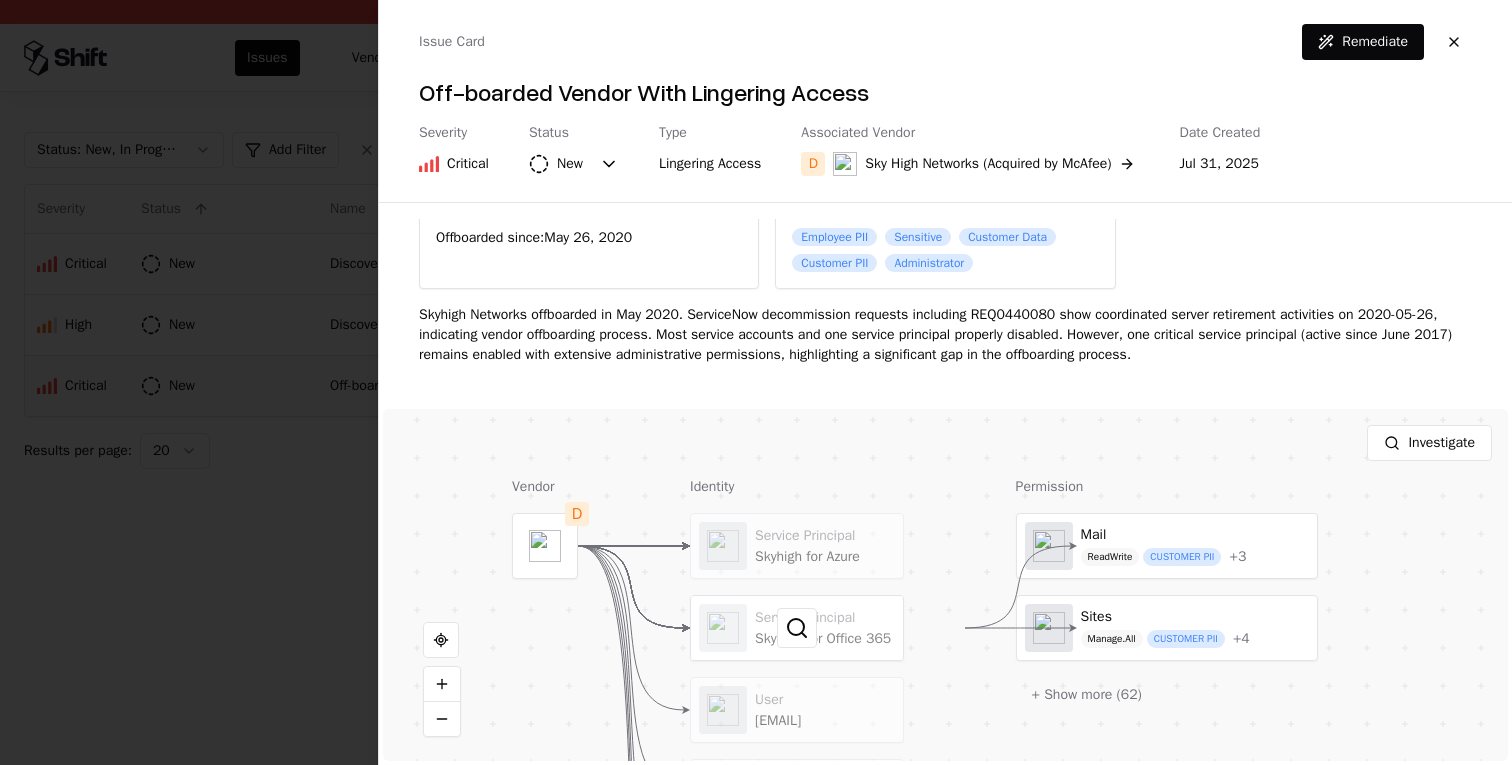 click at bounding box center [797, 628] 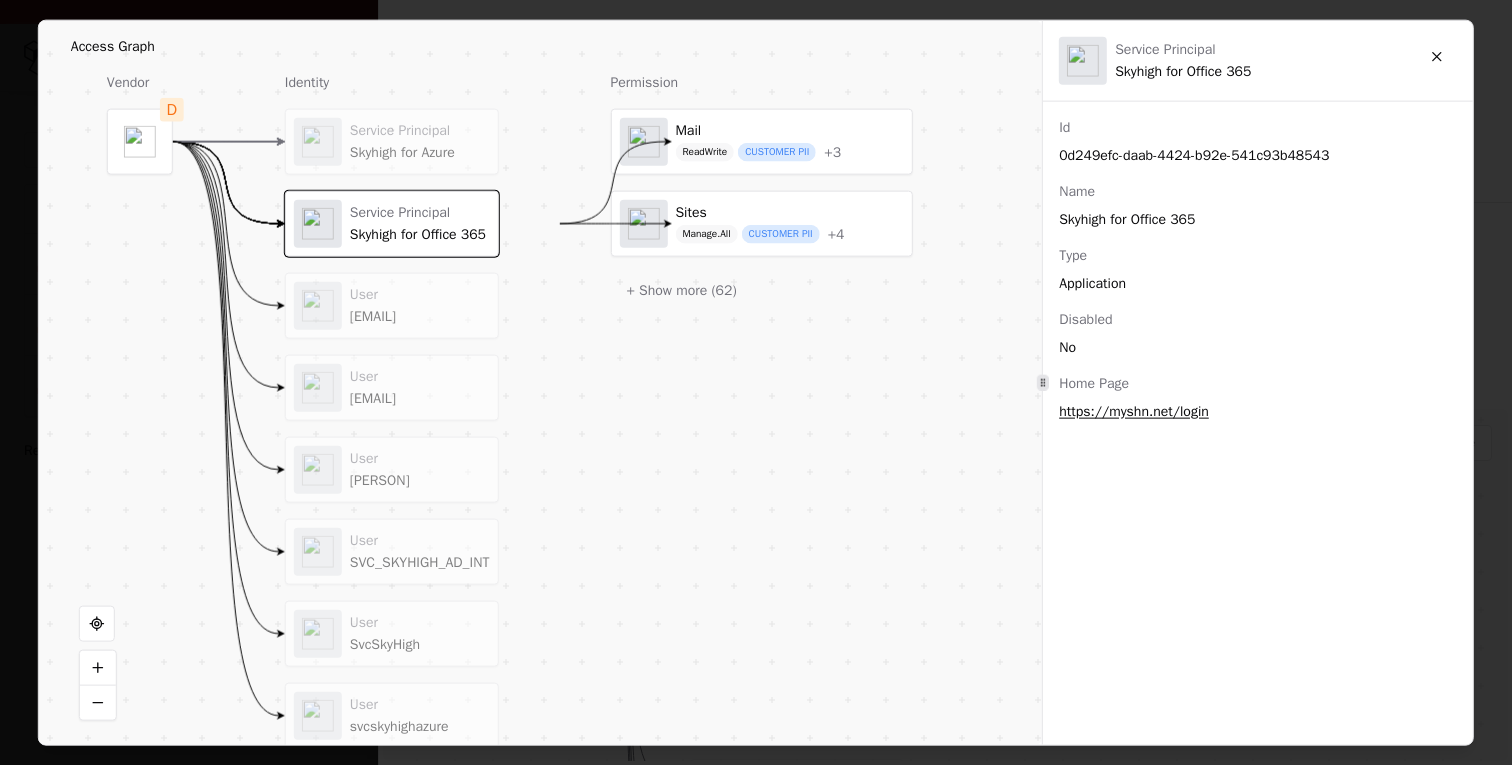 click on "Sites" at bounding box center [759, 212] 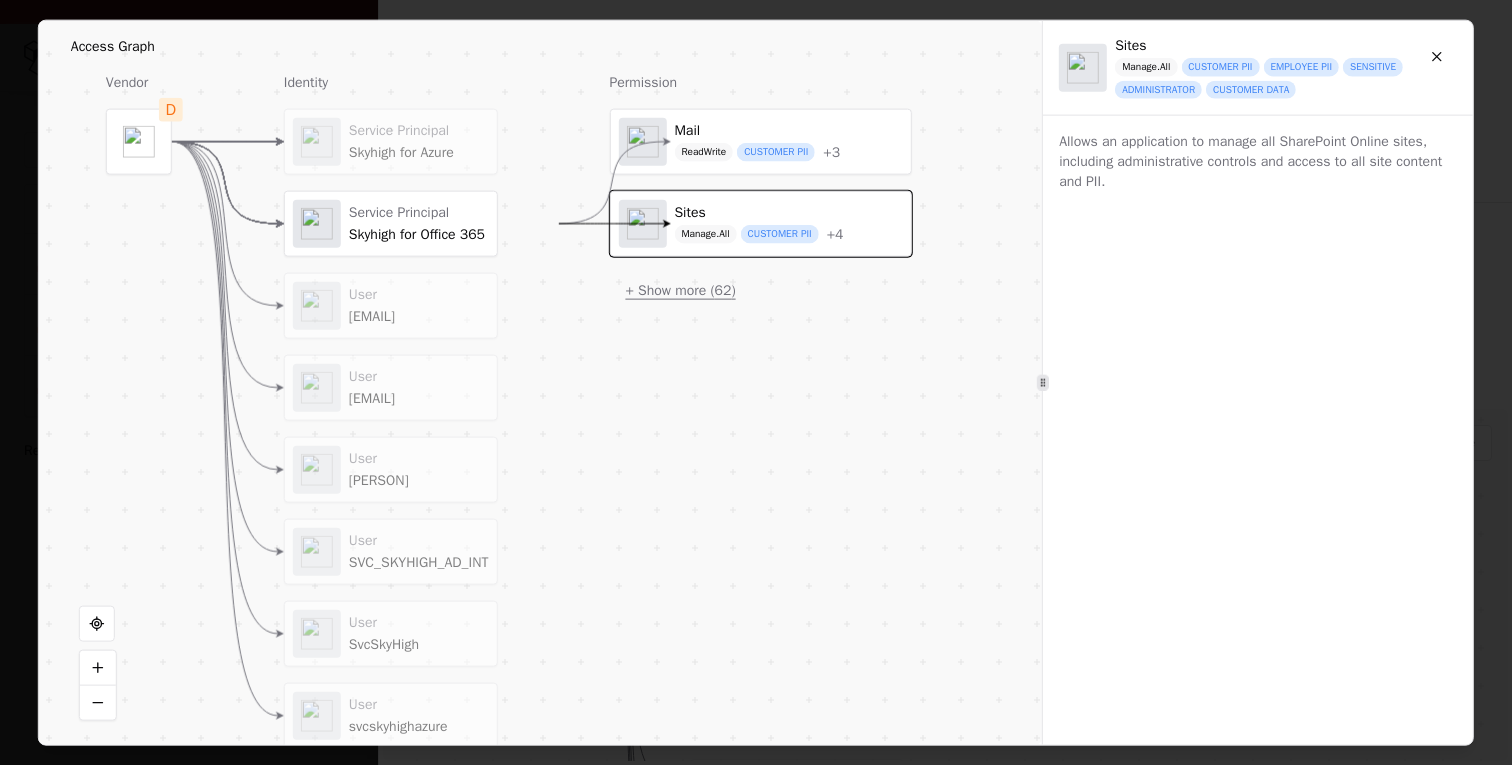 click on "+ Show more ( 62 )" at bounding box center [680, 290] 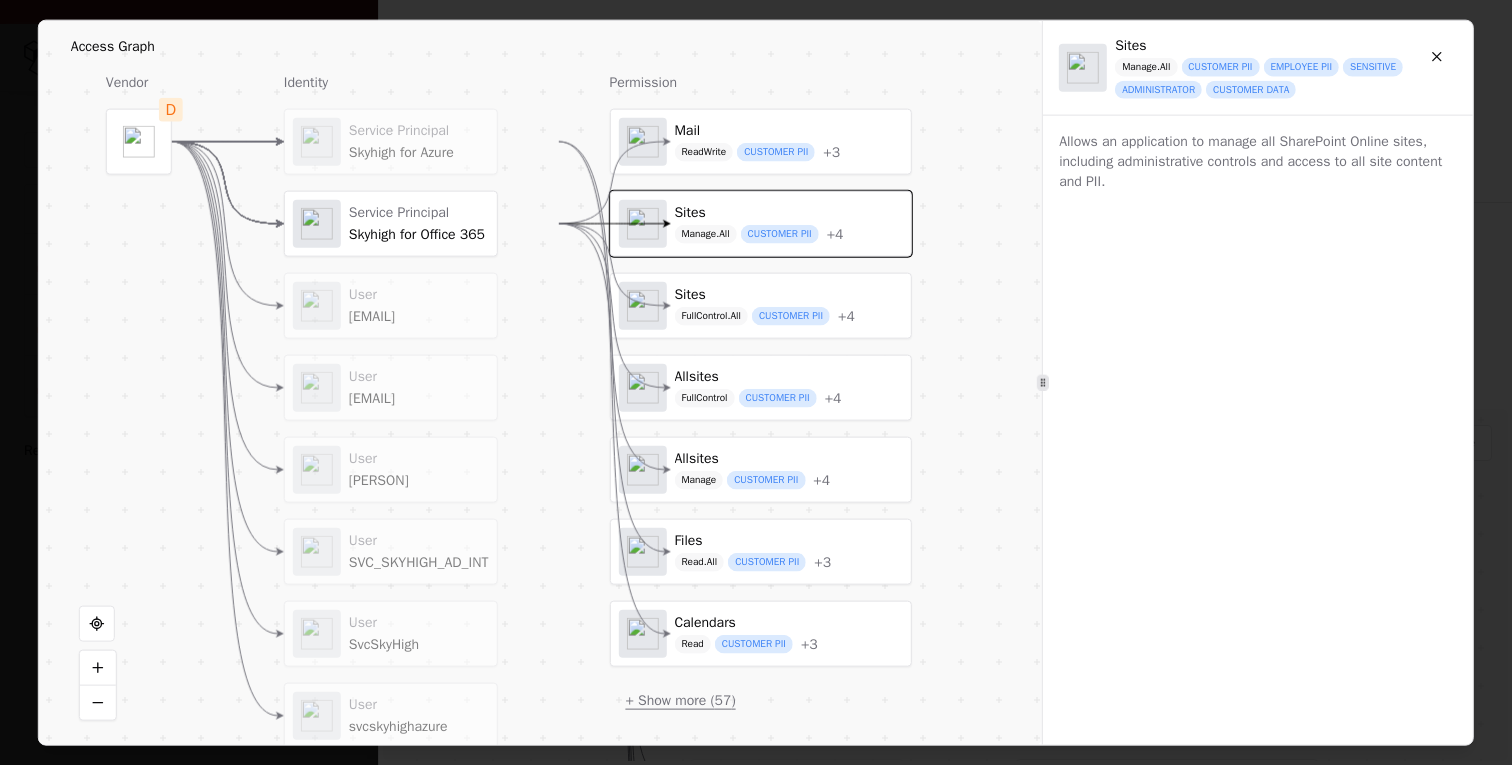 click on "+ Show more ( 57 )" at bounding box center (680, 700) 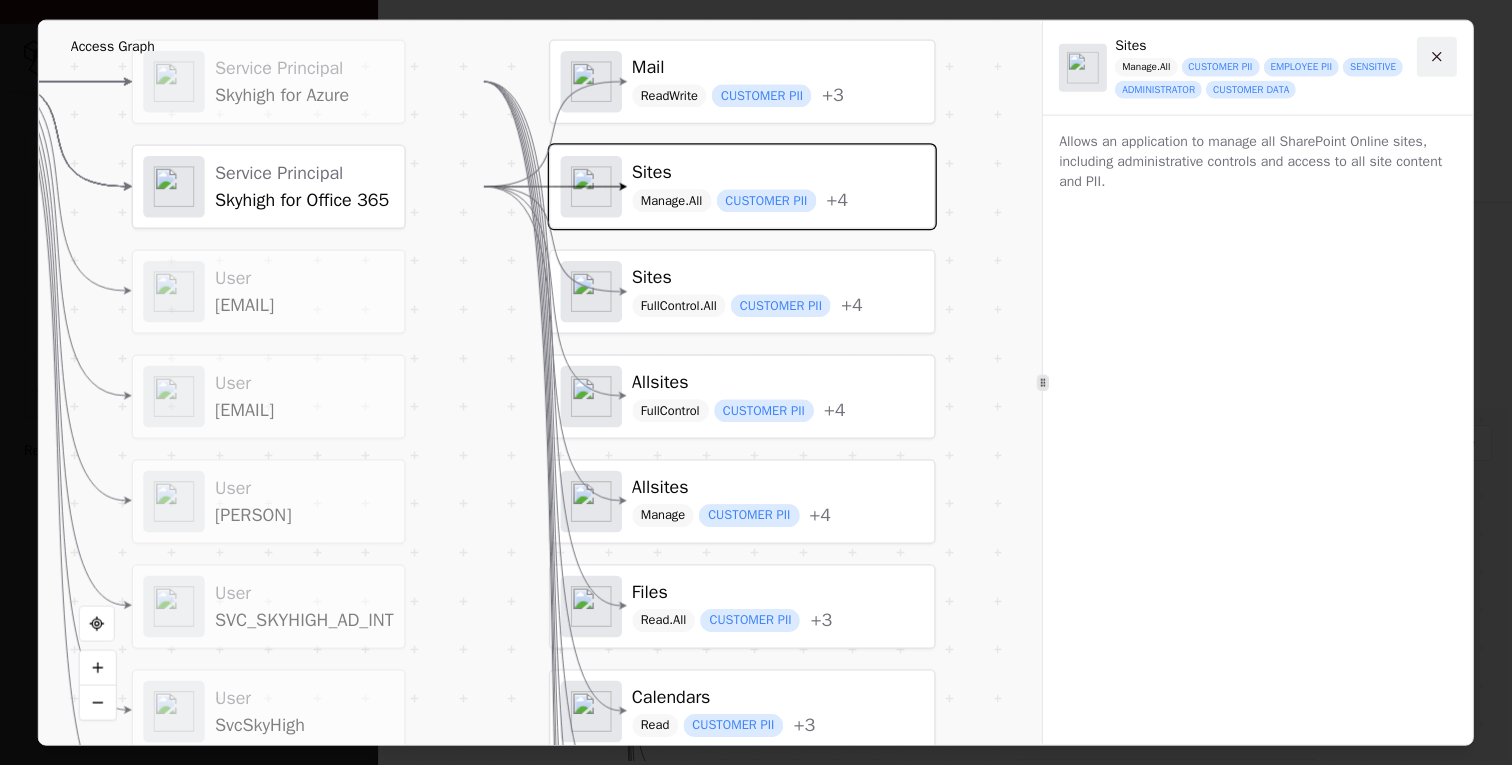 click at bounding box center (1437, 56) 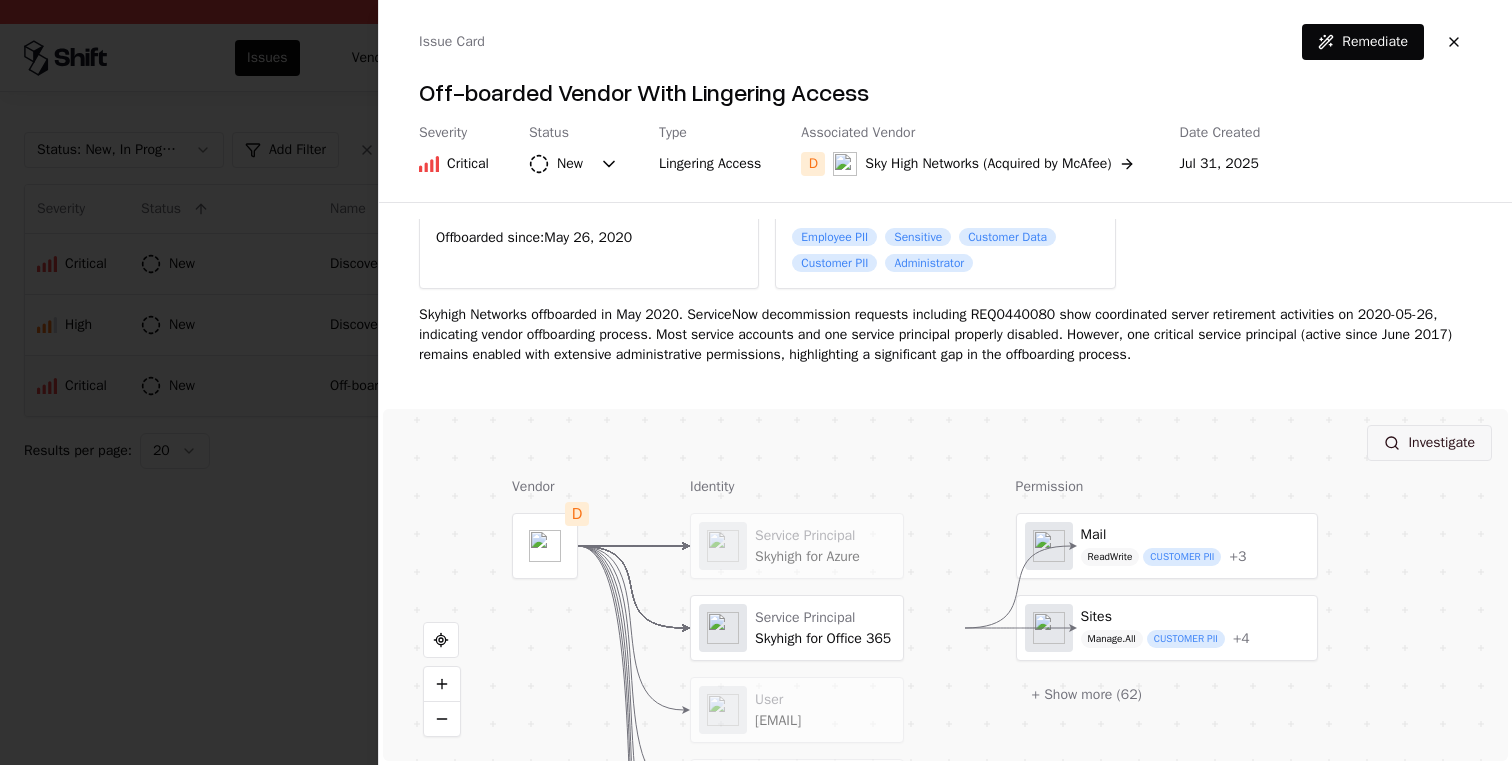 click on "Investigate" at bounding box center (1429, 443) 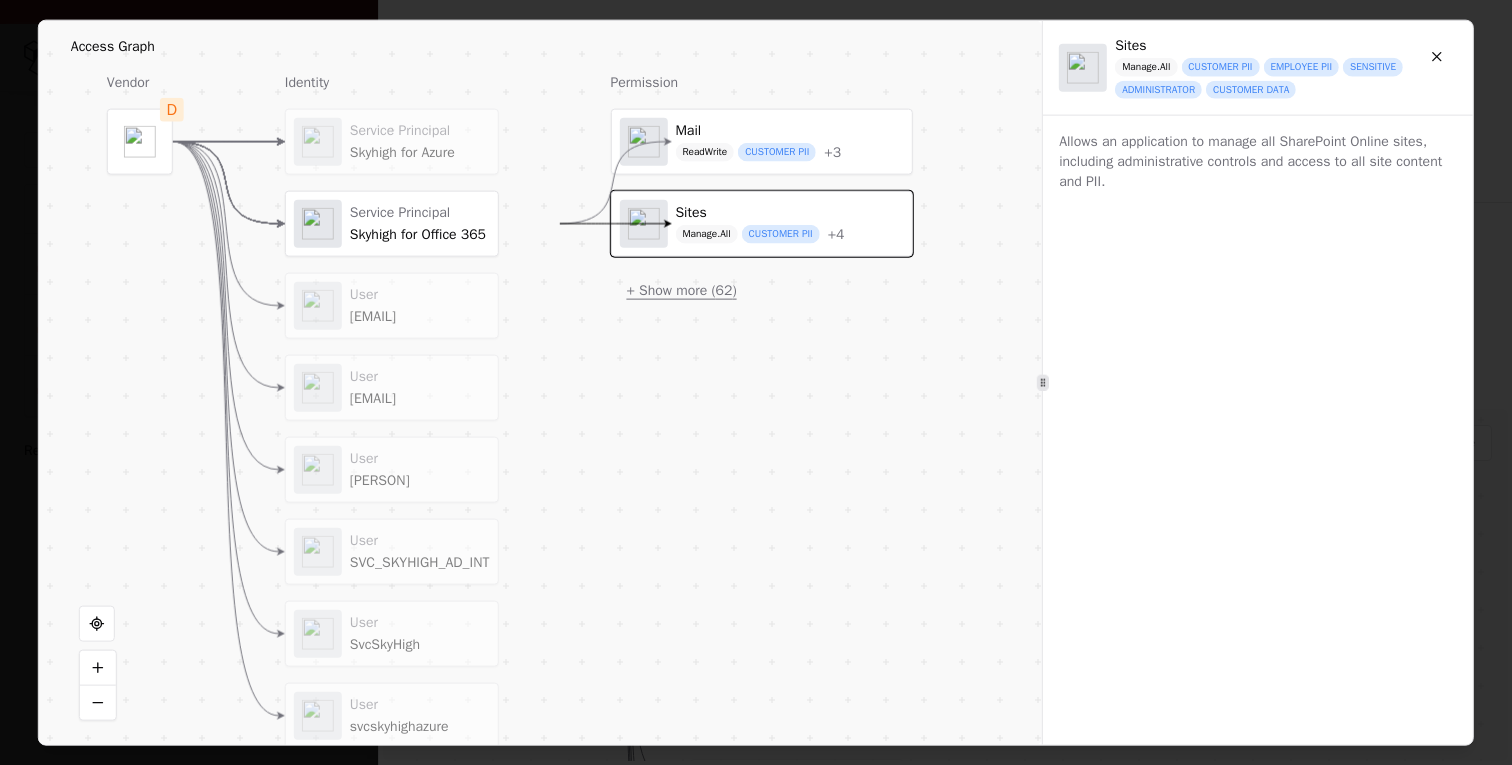 click on "+ Show more ( 62 )" at bounding box center (681, 290) 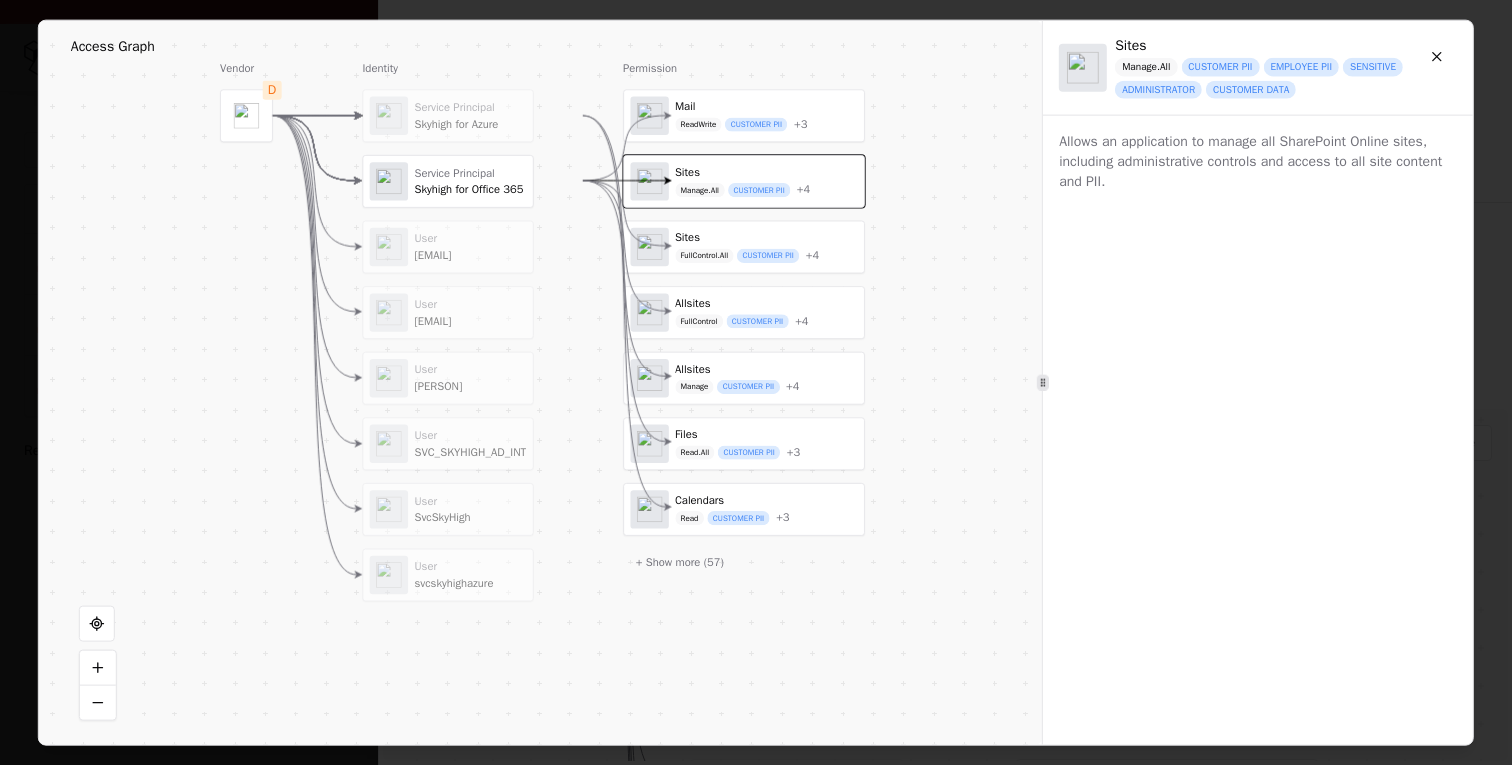 drag, startPoint x: 622, startPoint y: 581, endPoint x: 621, endPoint y: 446, distance: 135.00371 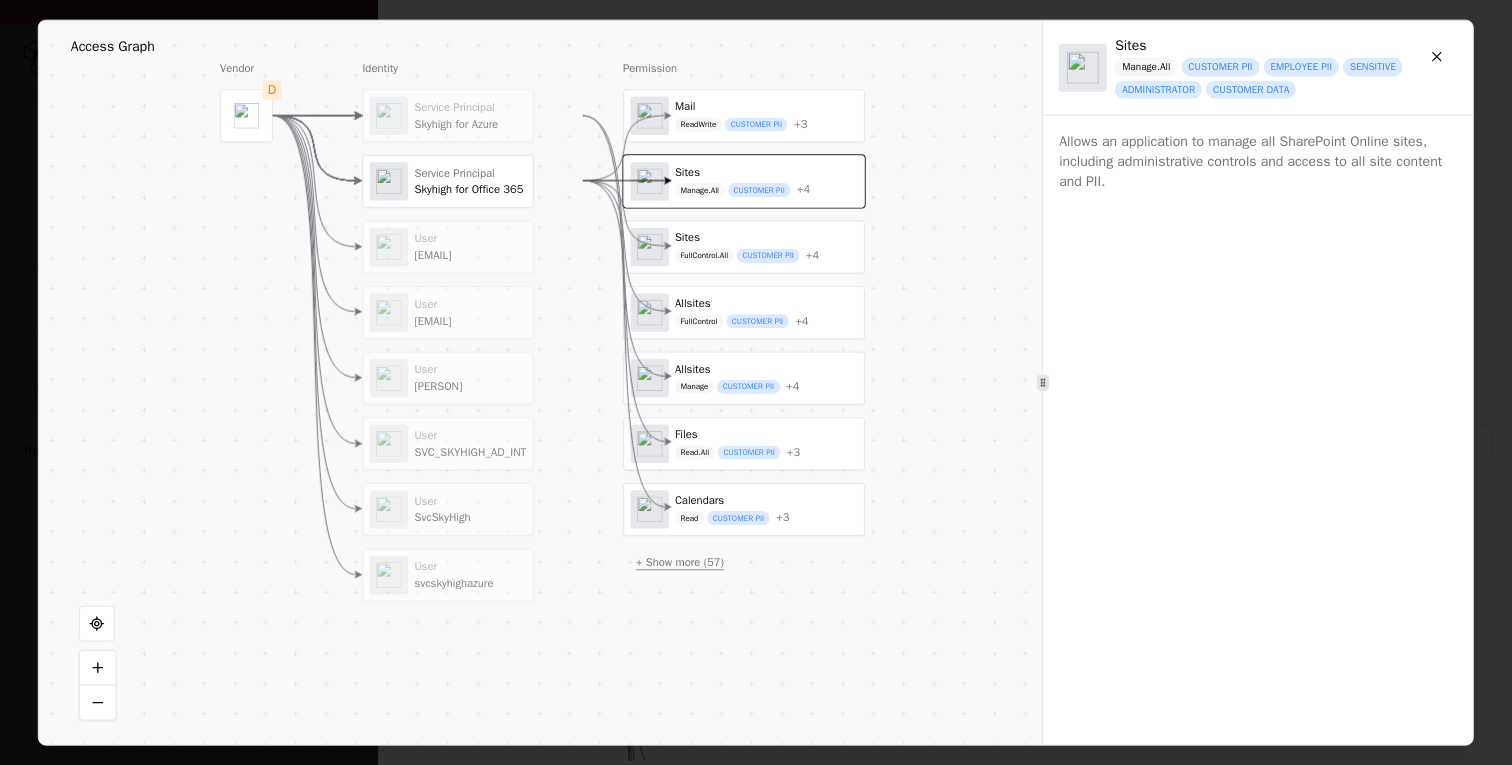 click on "+ Show more ( 57 )" at bounding box center (680, 562) 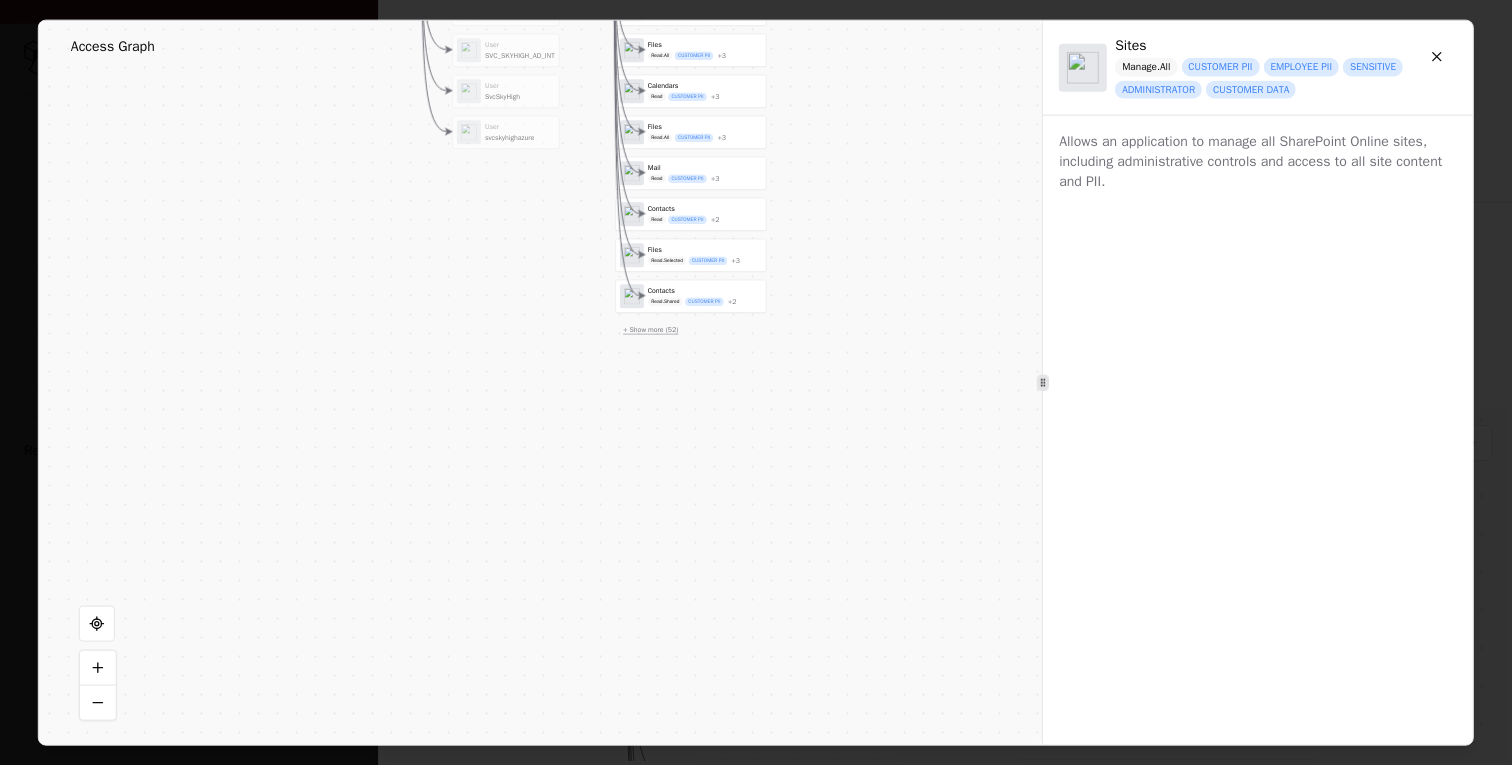 click on "+ Show more ( 52 )" at bounding box center (650, 329) 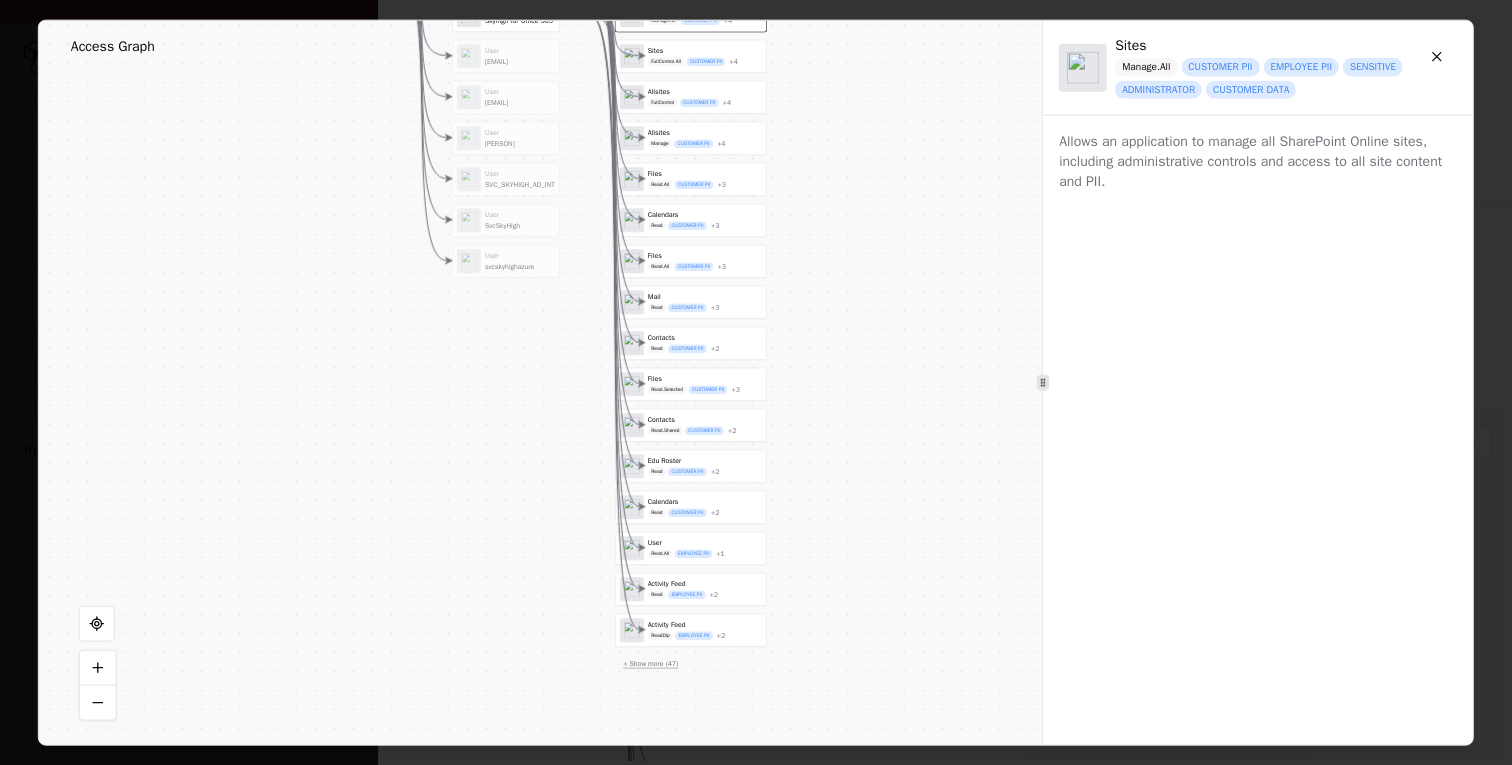click on "+ Show more ( 47 )" at bounding box center (650, 663) 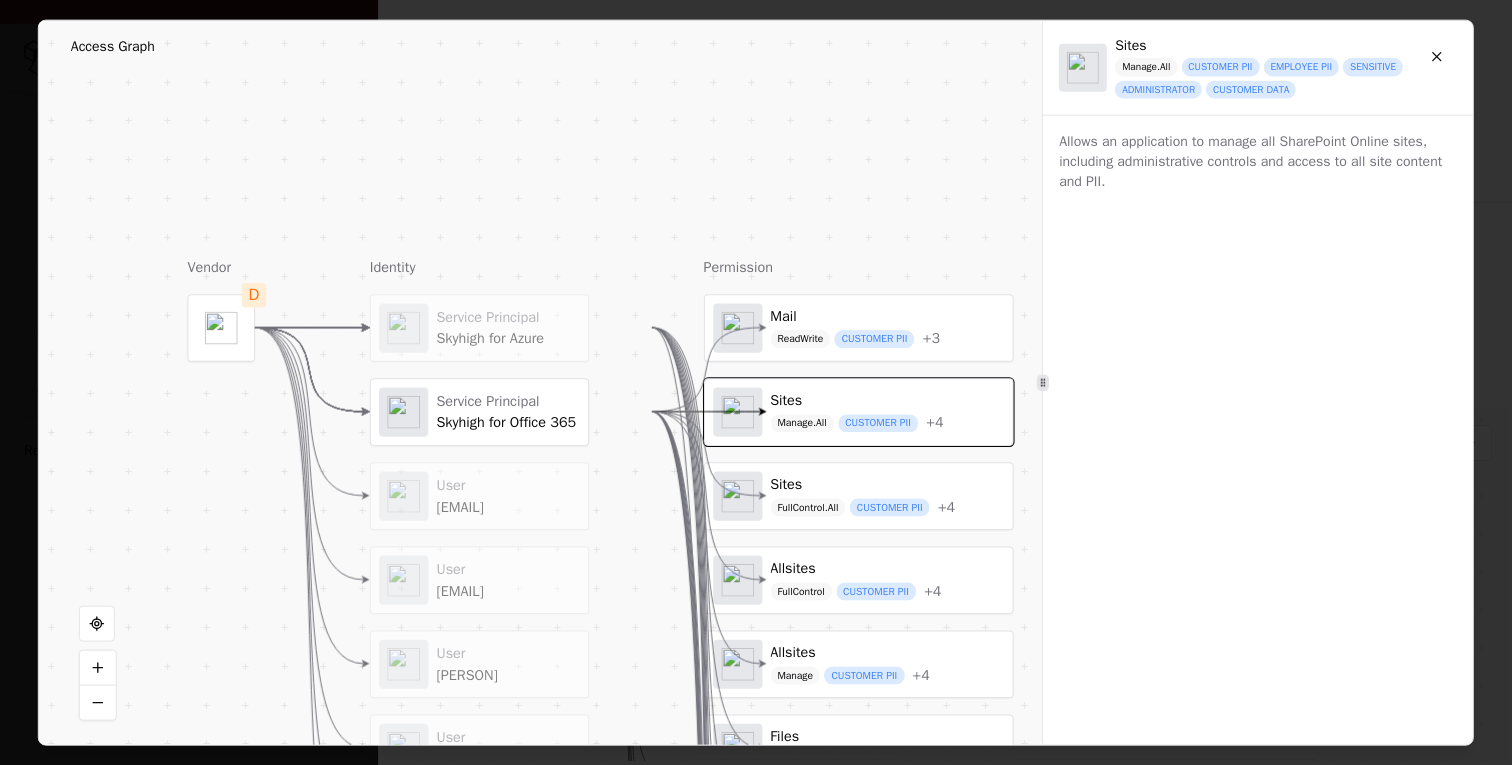 click on "Service Principal Skyhigh for Azure" at bounding box center [479, 327] 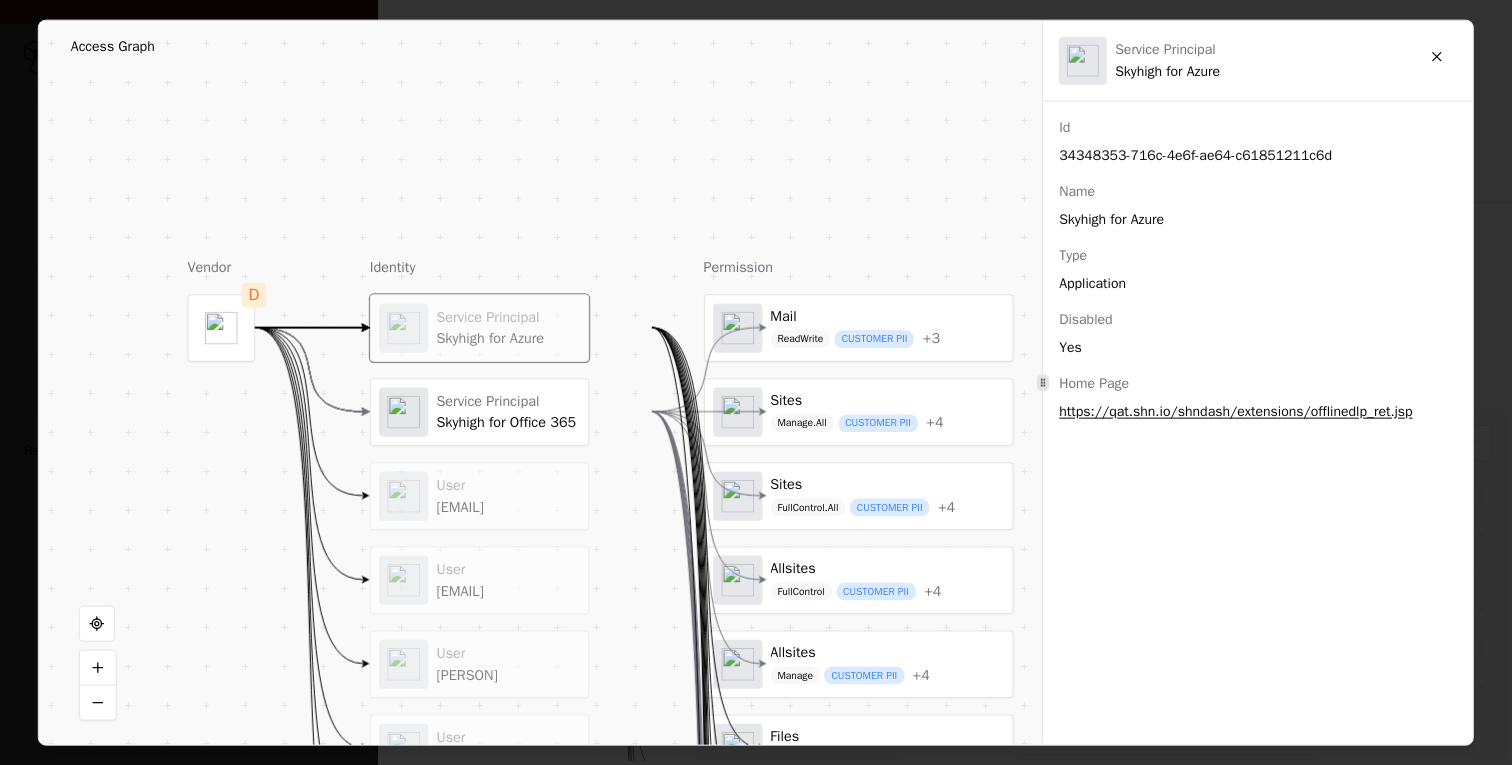 click on "Service Principal" at bounding box center [506, 401] 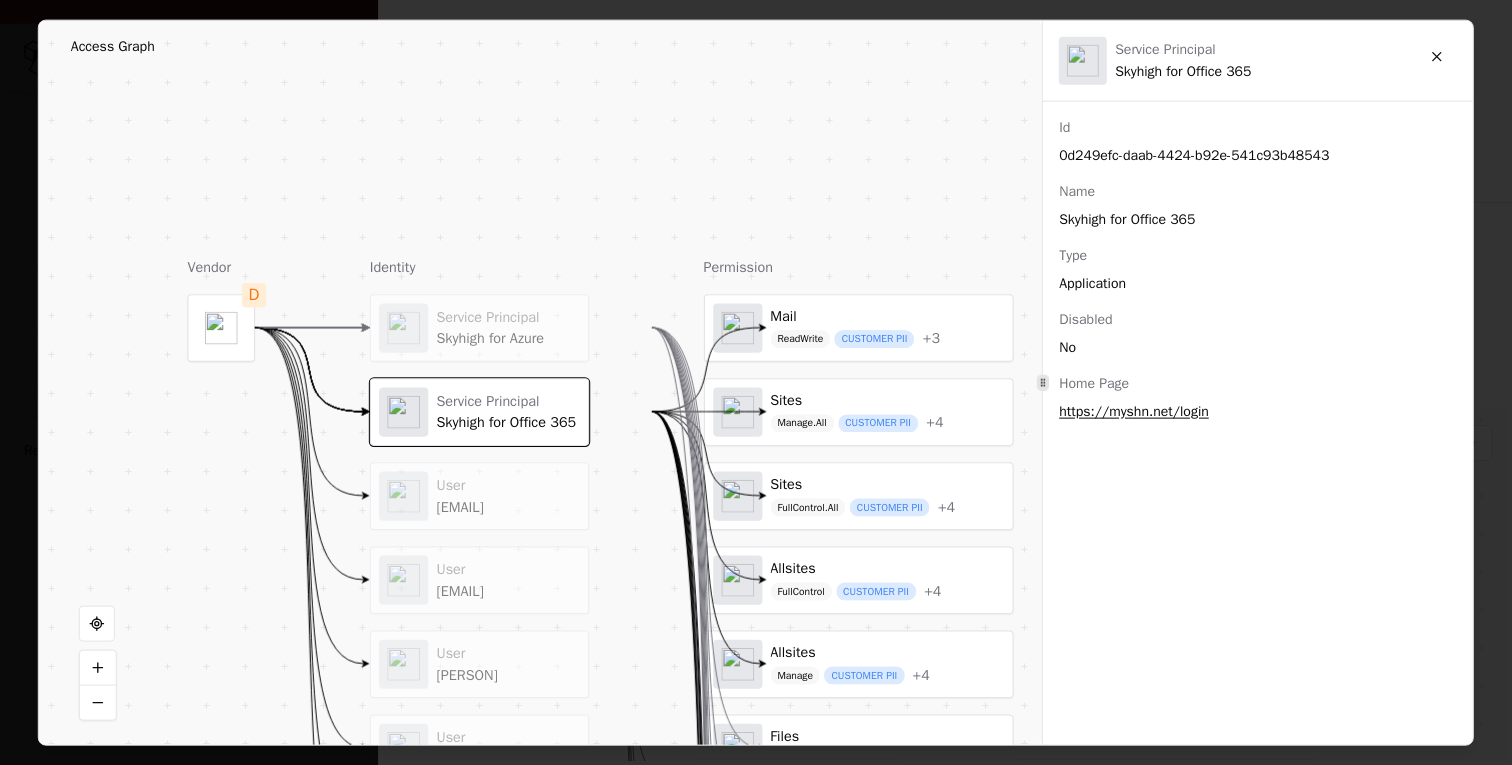 drag, startPoint x: 575, startPoint y: 441, endPoint x: 571, endPoint y: 599, distance: 158.05063 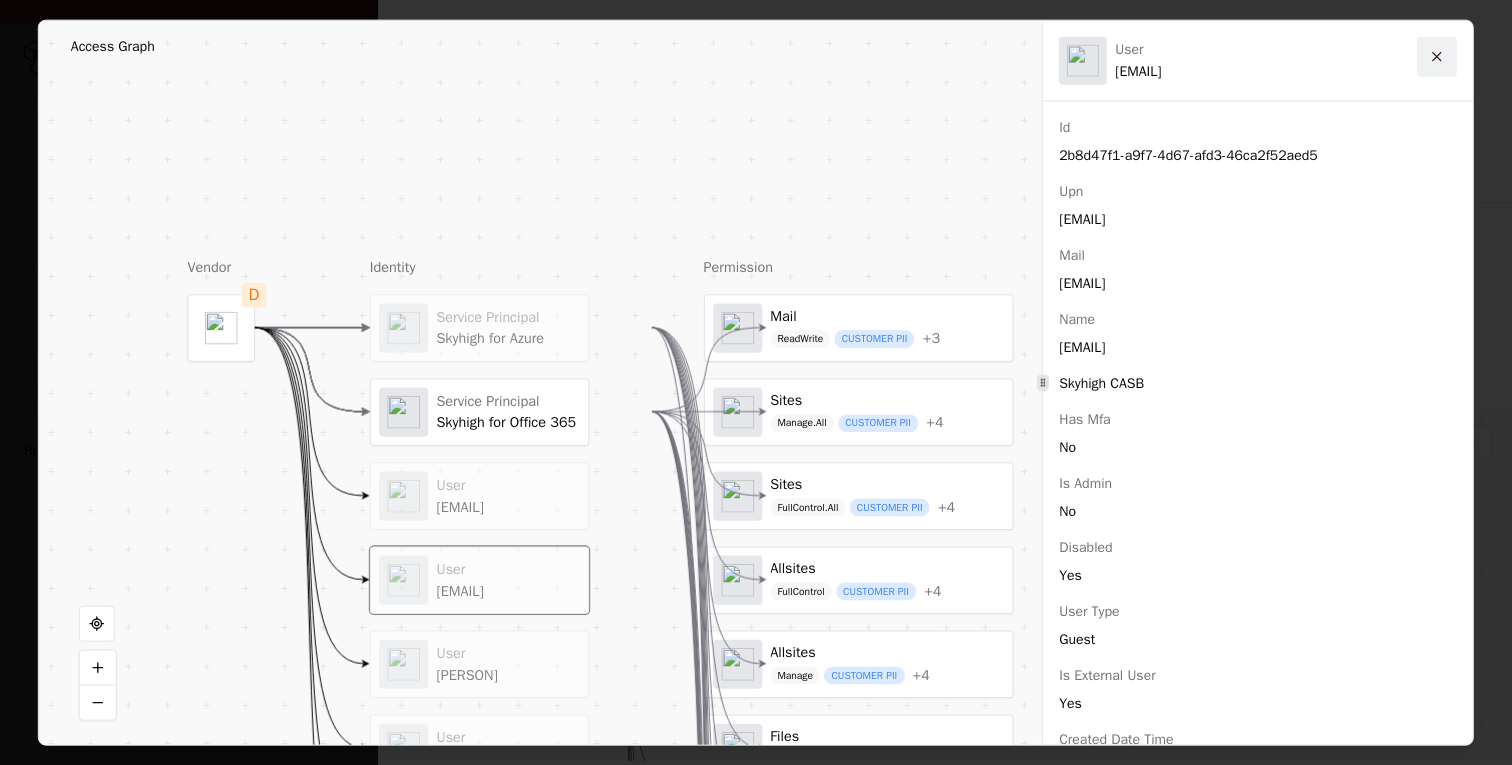 click at bounding box center (1437, 56) 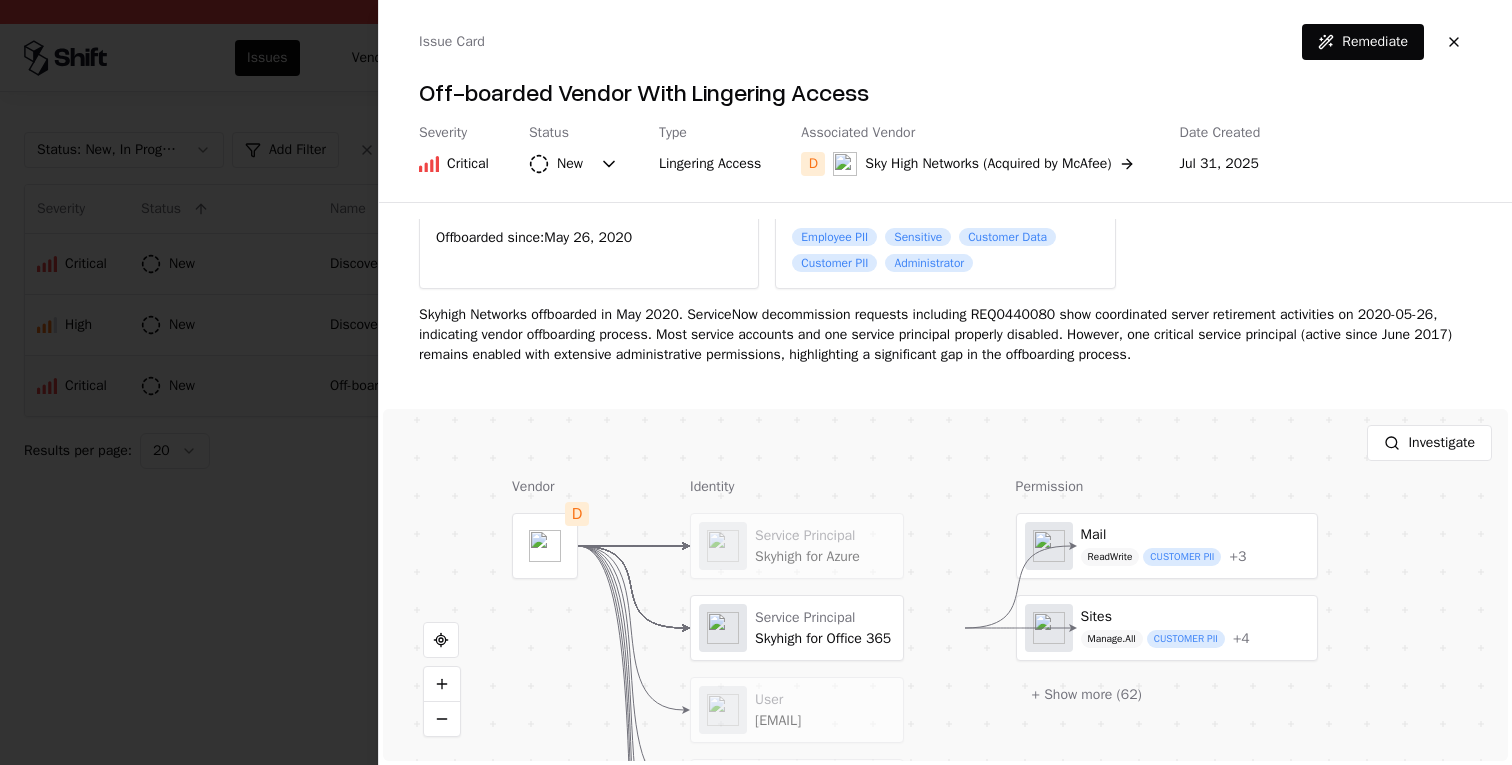 click at bounding box center (756, 382) 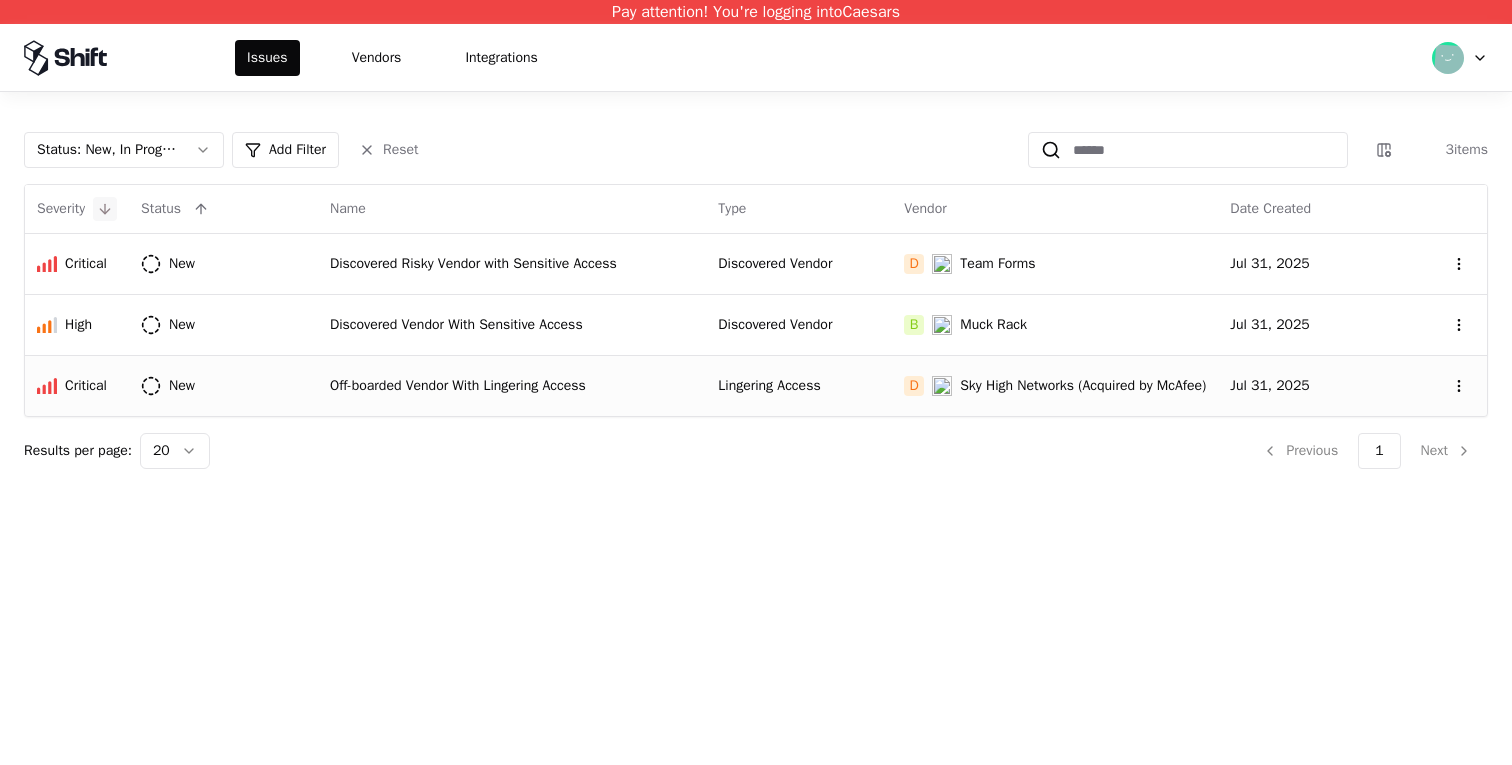 click 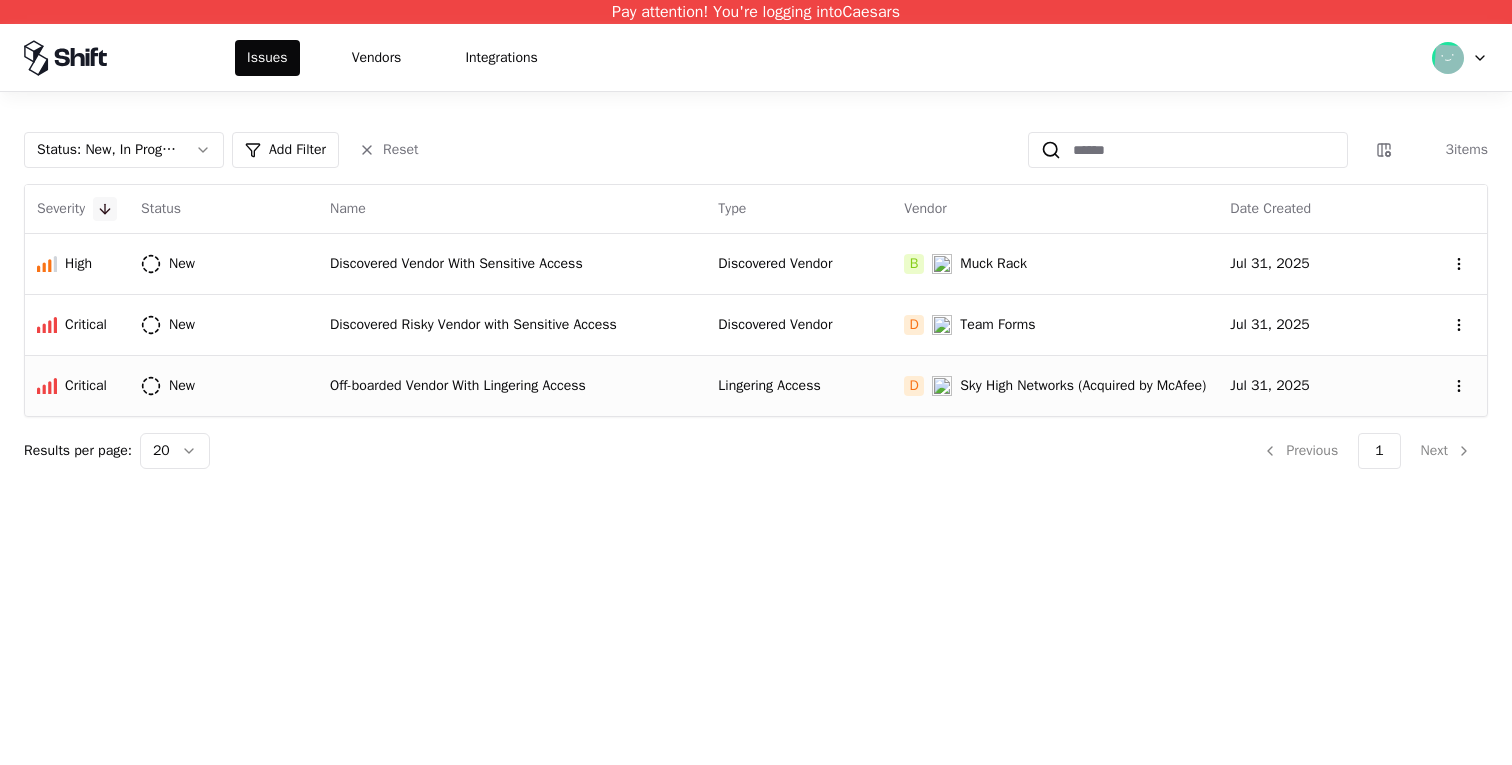 click 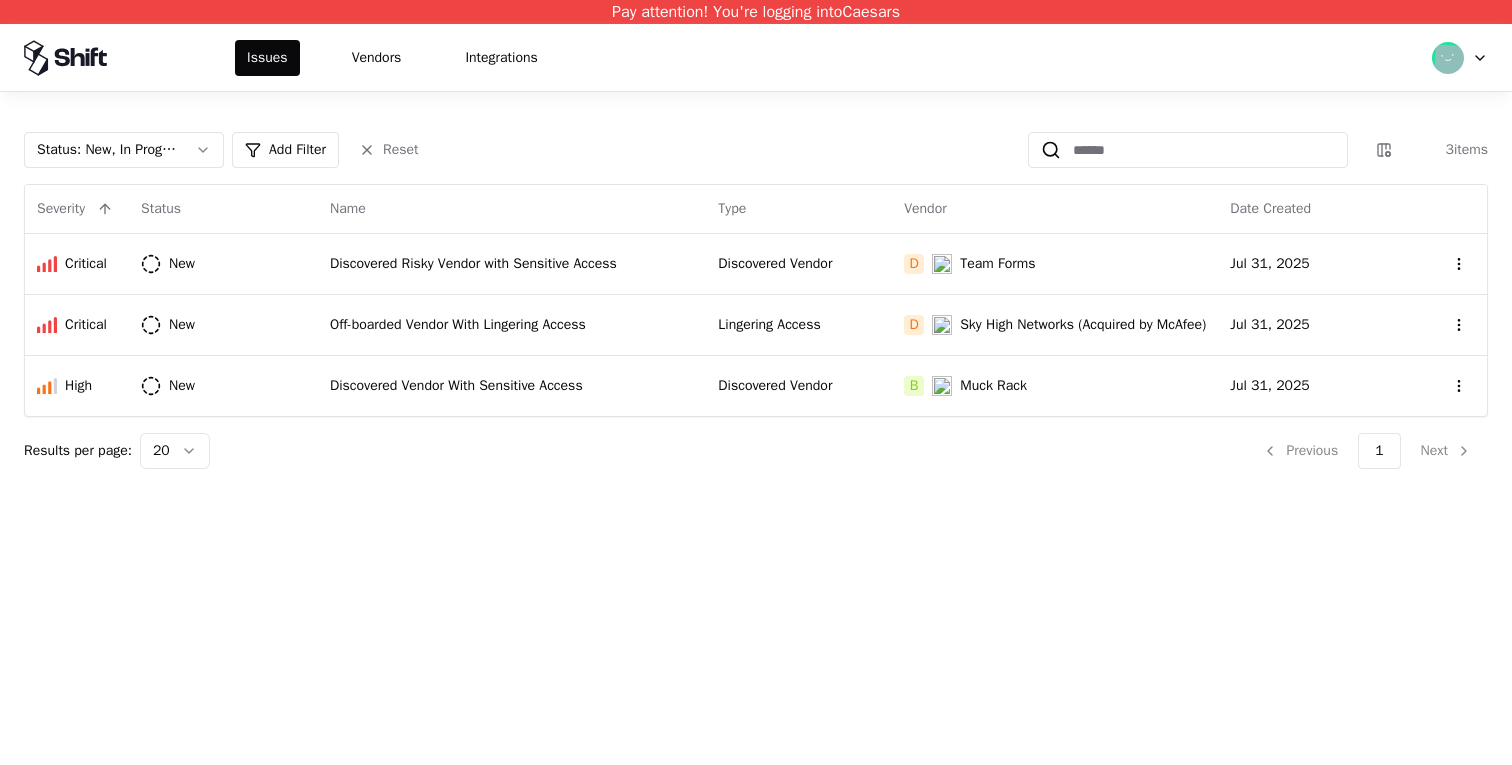 type 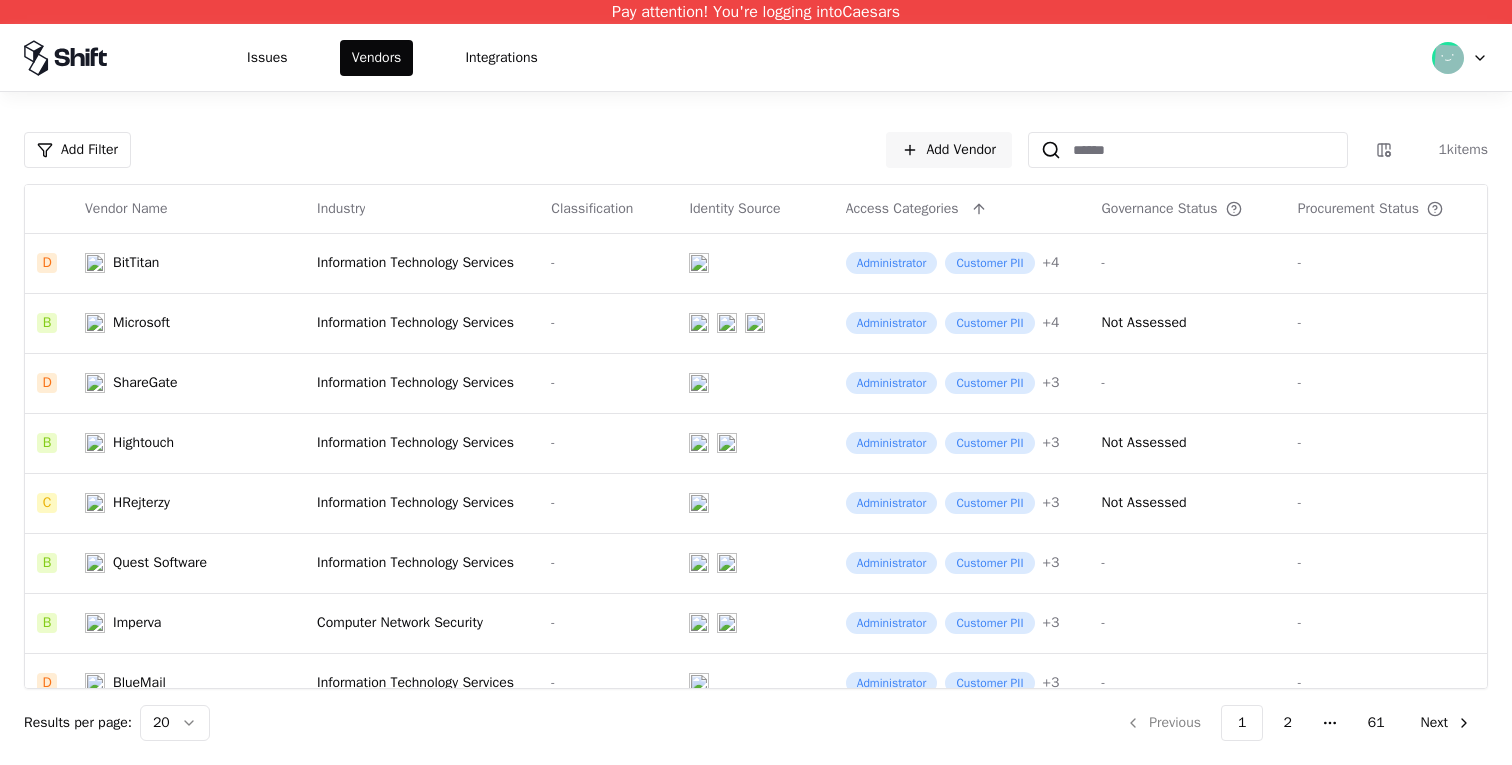 scroll, scrollTop: 0, scrollLeft: 0, axis: both 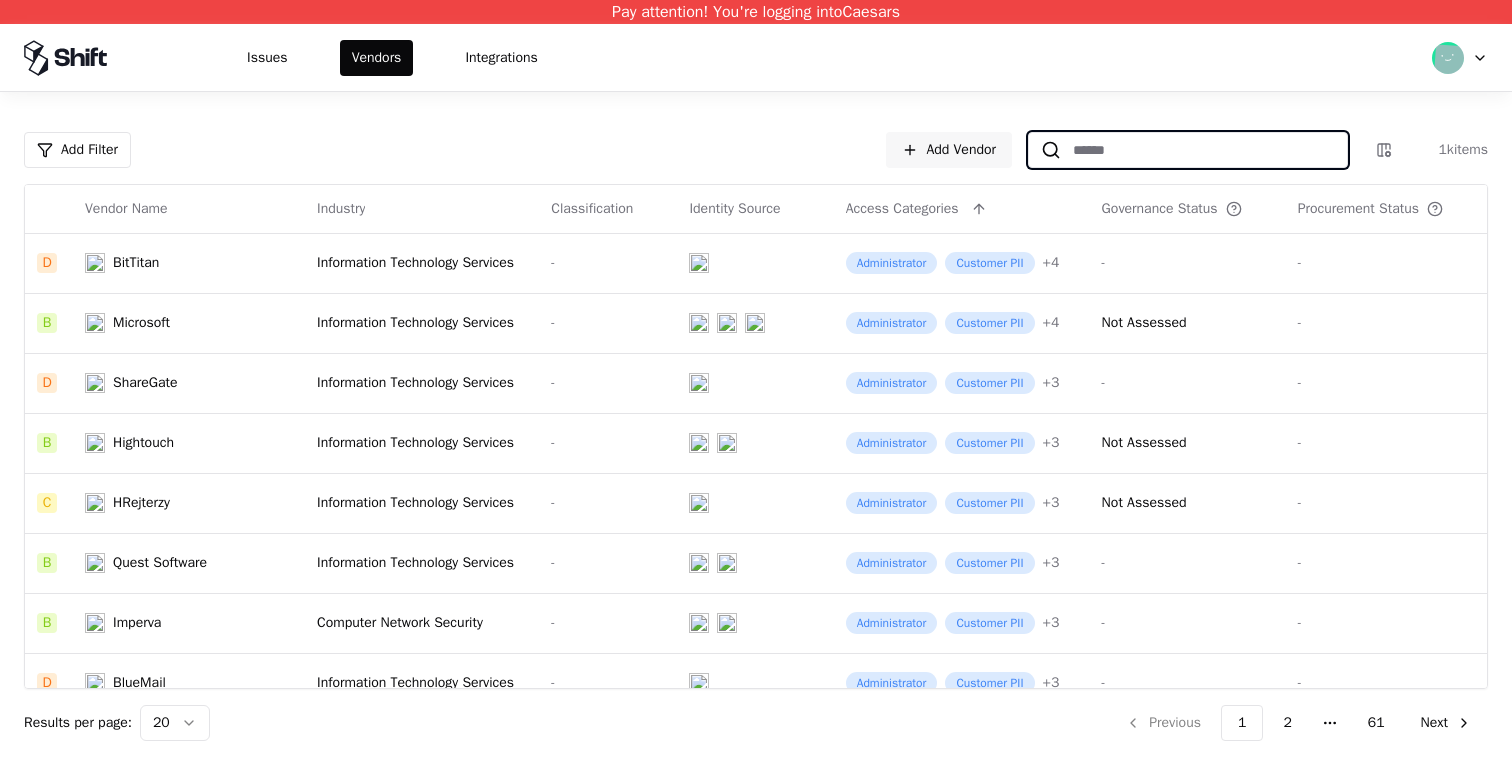 click 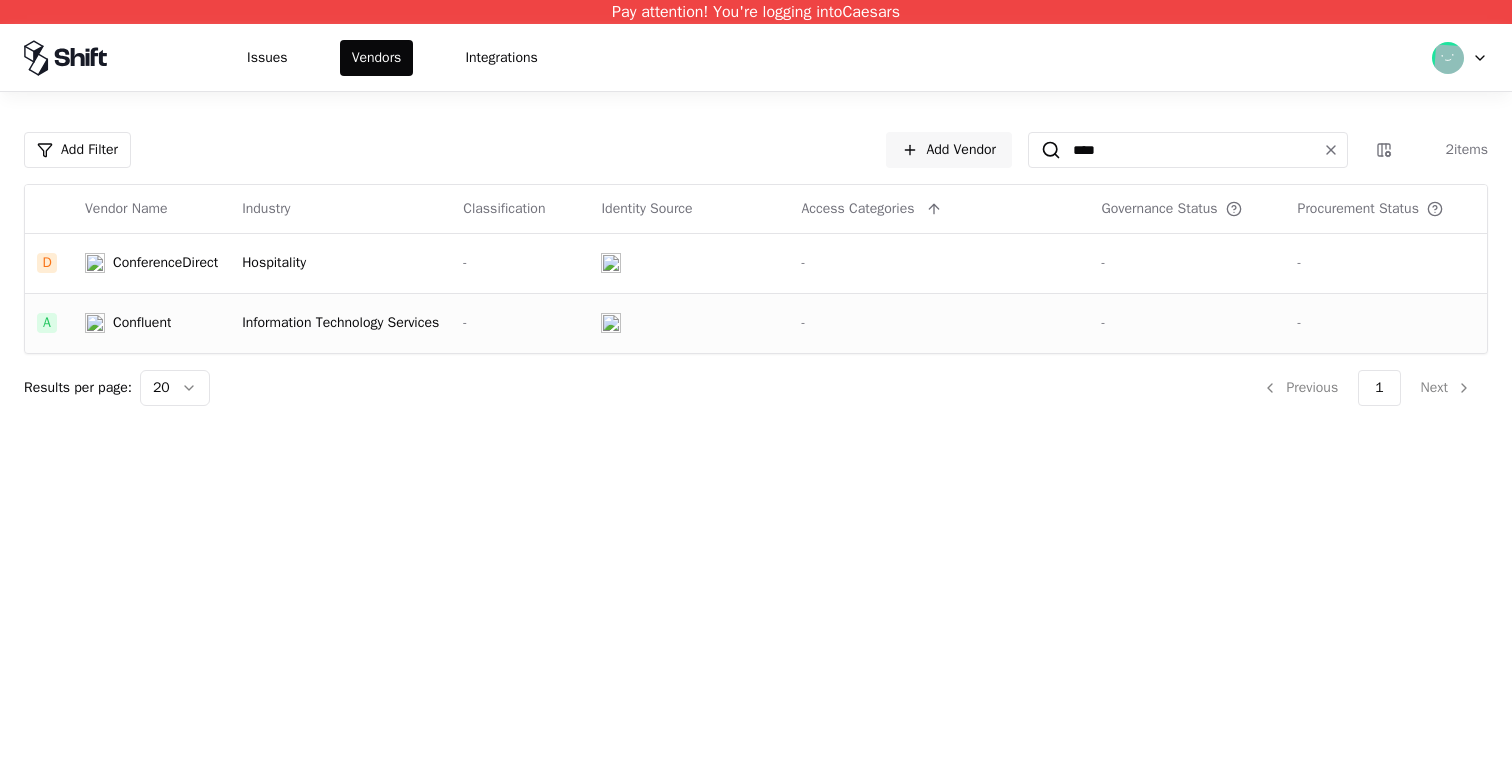 click on "Confluent" 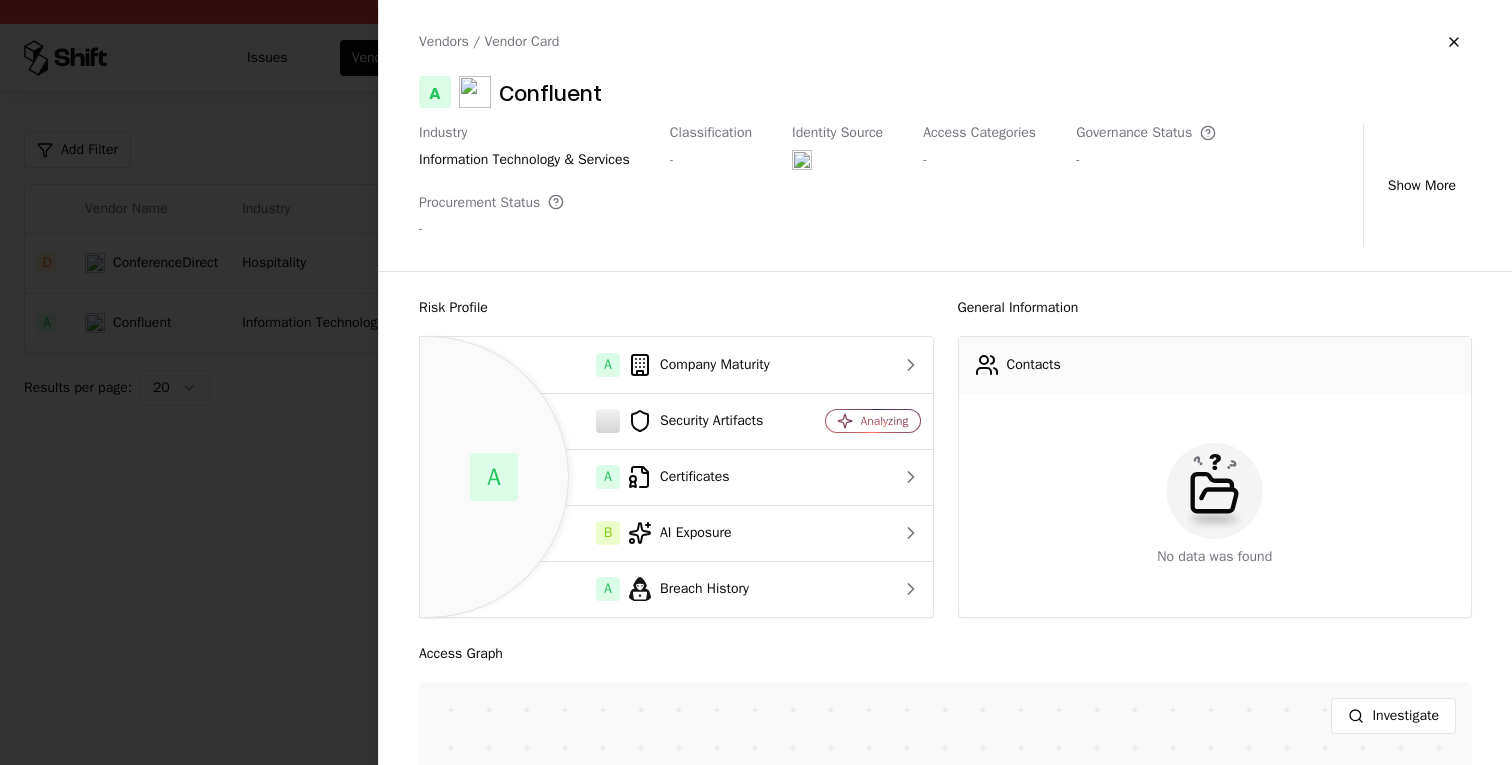 click at bounding box center (756, 382) 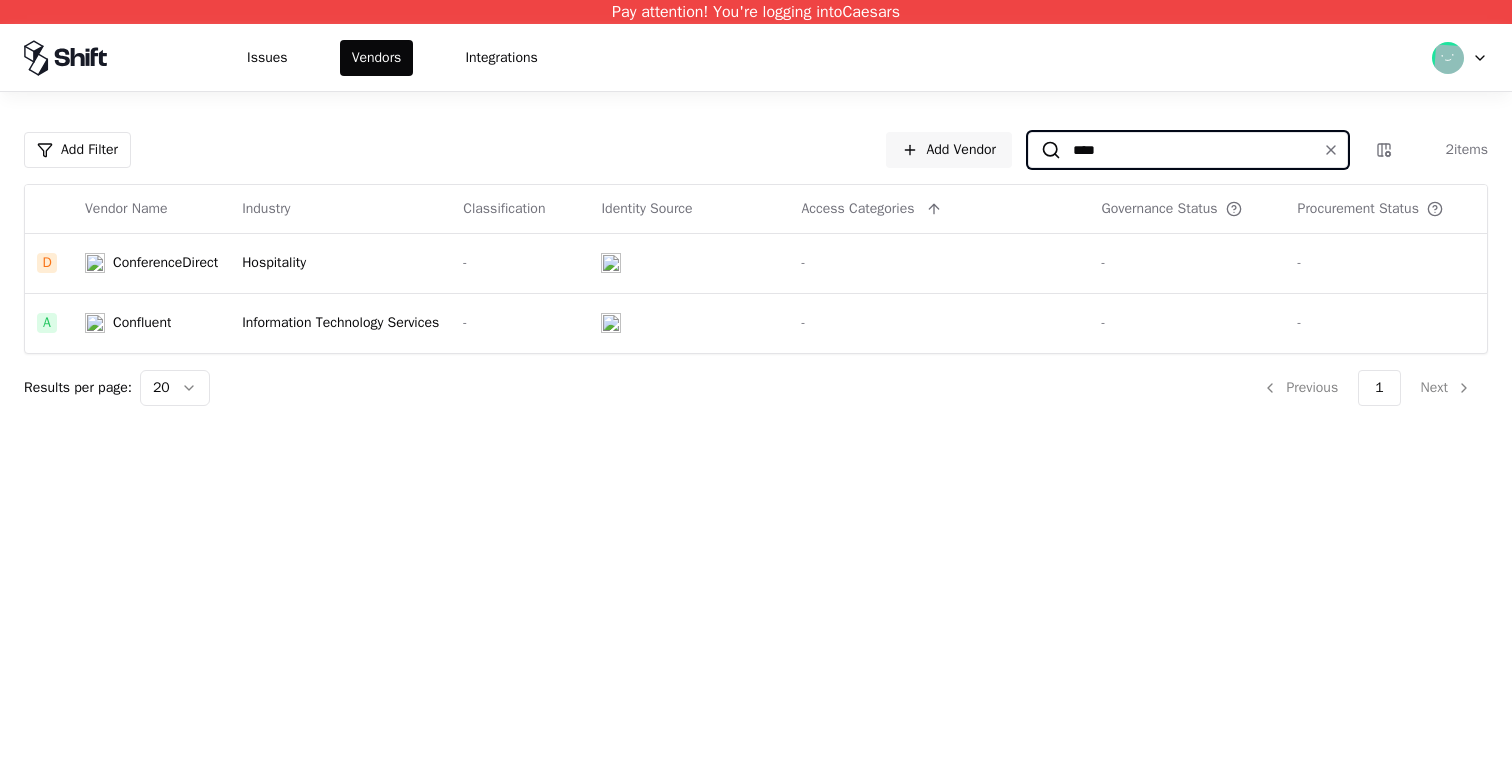 click on "****" 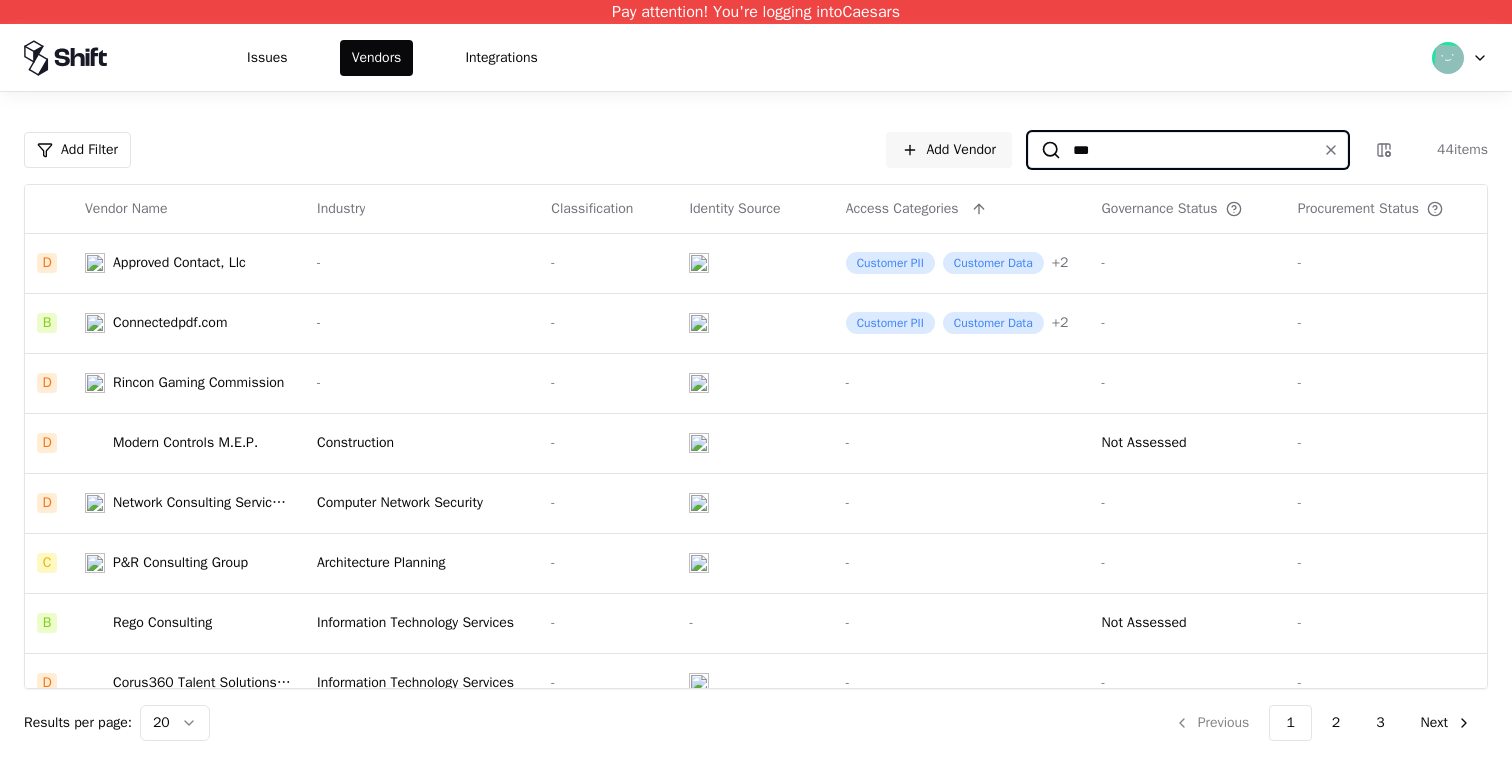 type on "****" 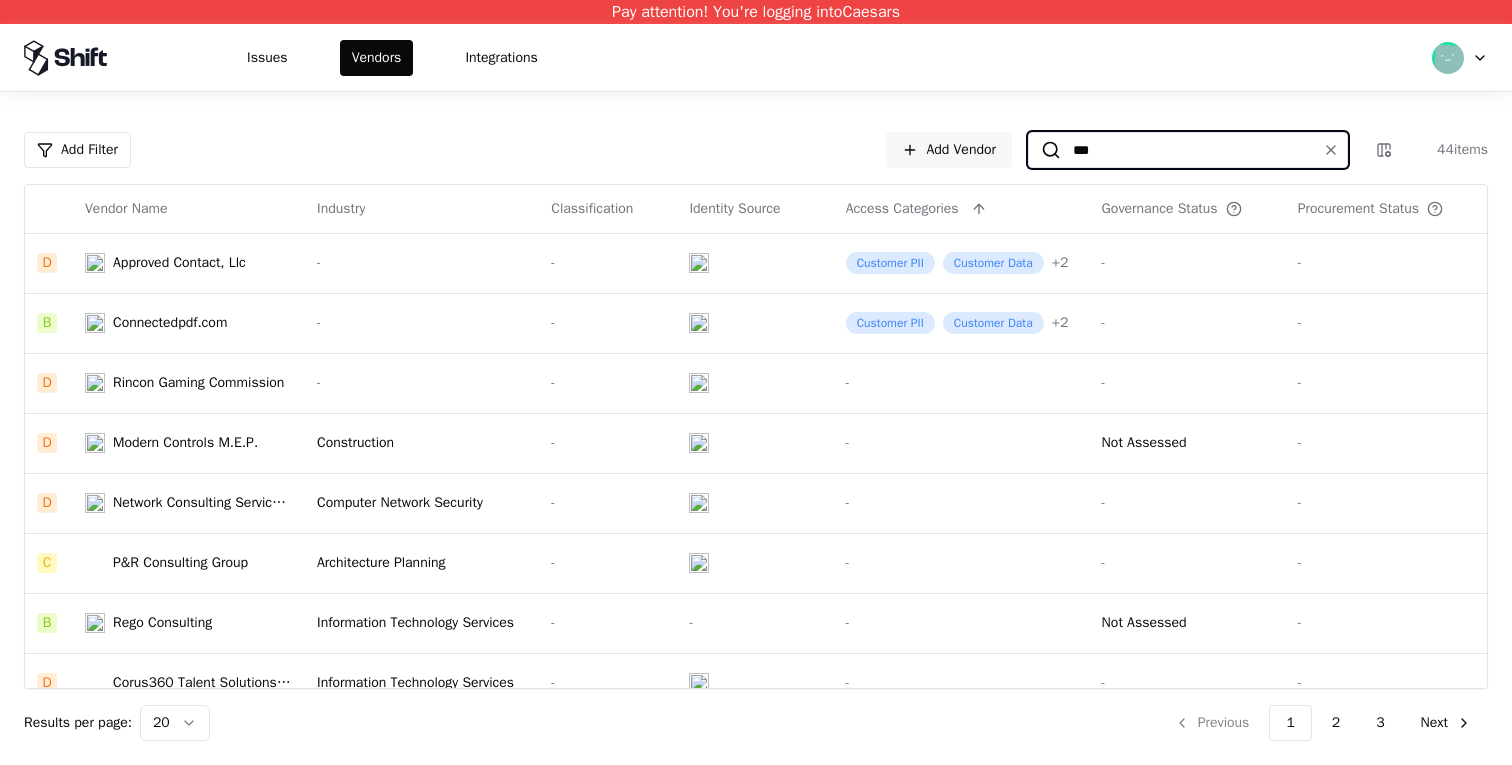 type on "****" 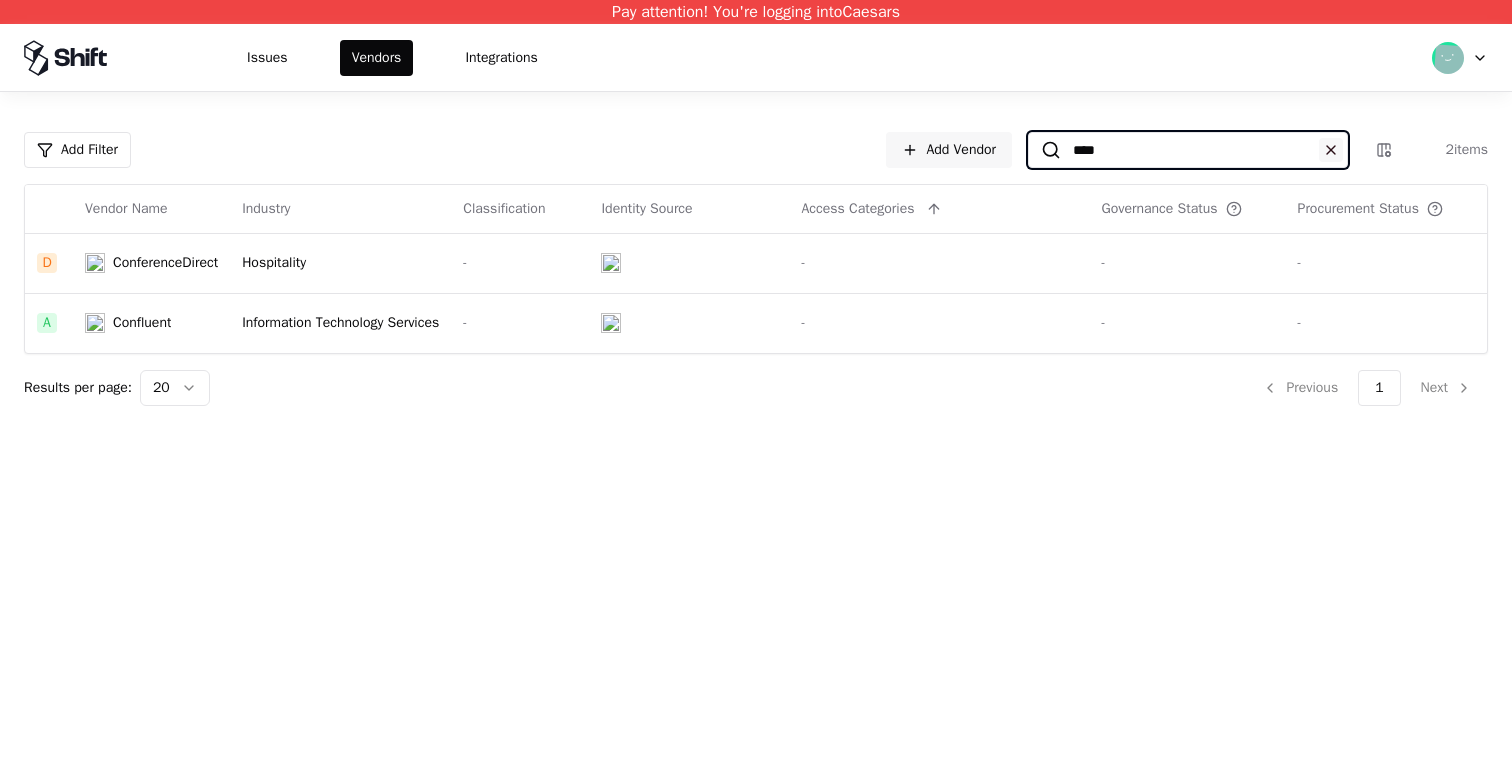 click 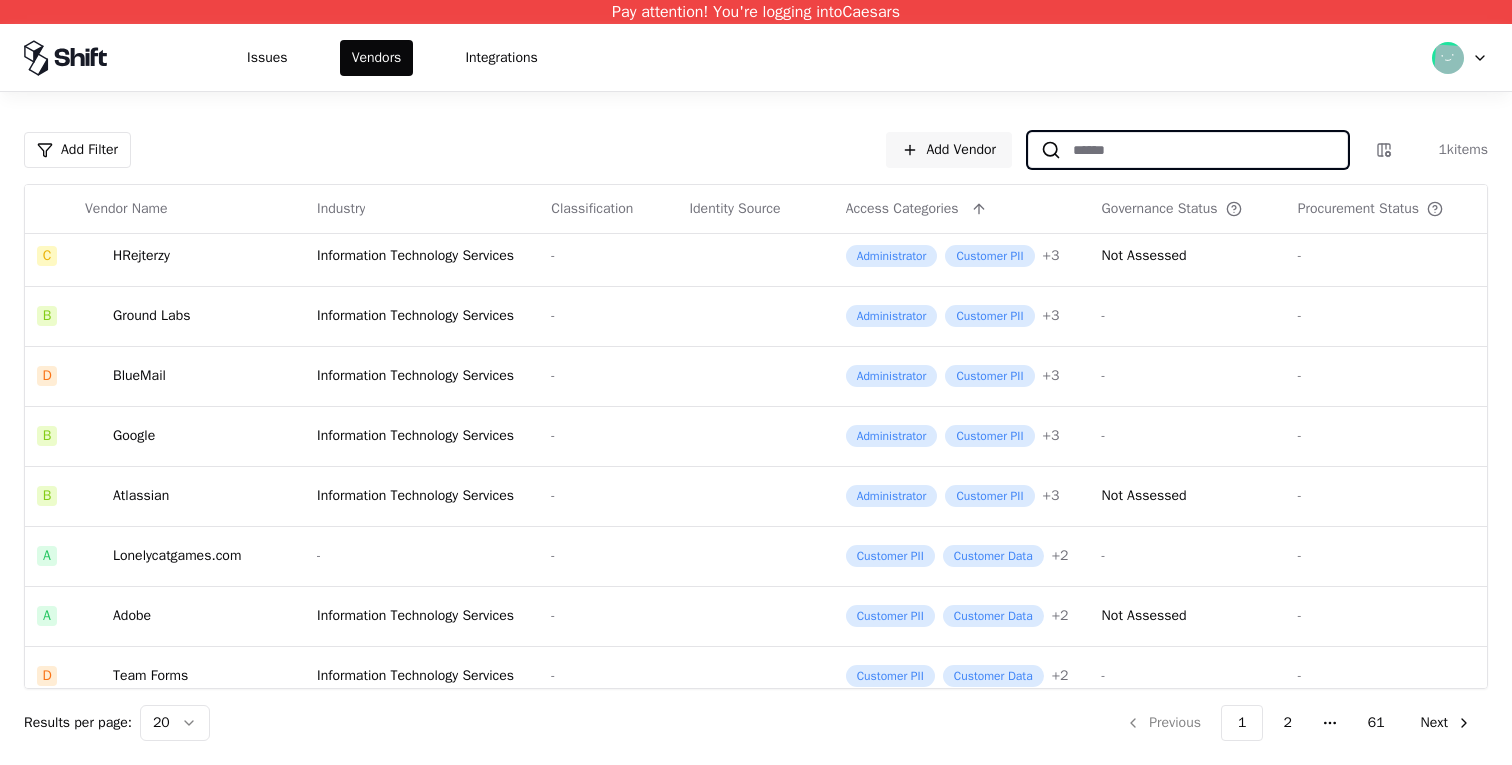 scroll, scrollTop: 745, scrollLeft: 0, axis: vertical 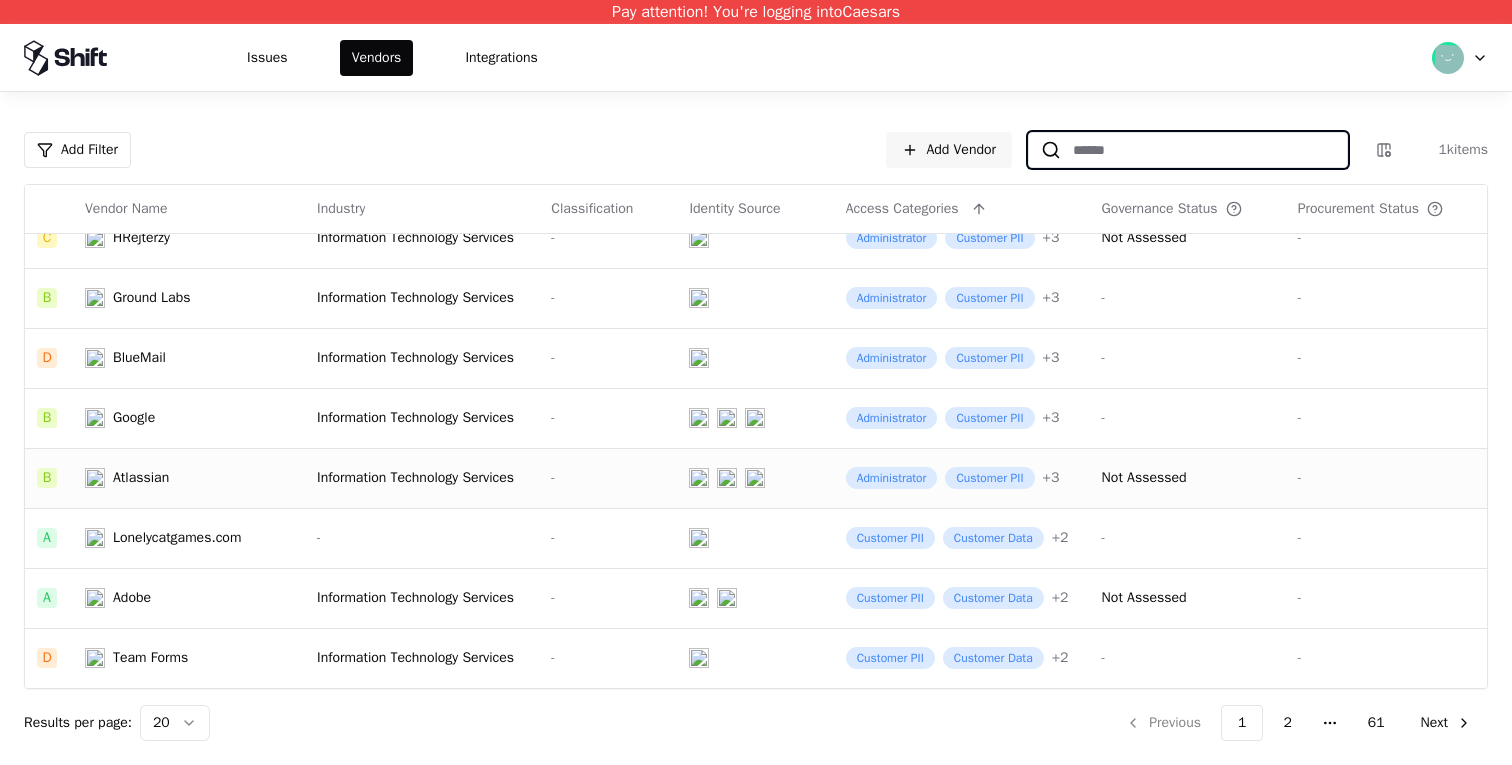 click on "-" 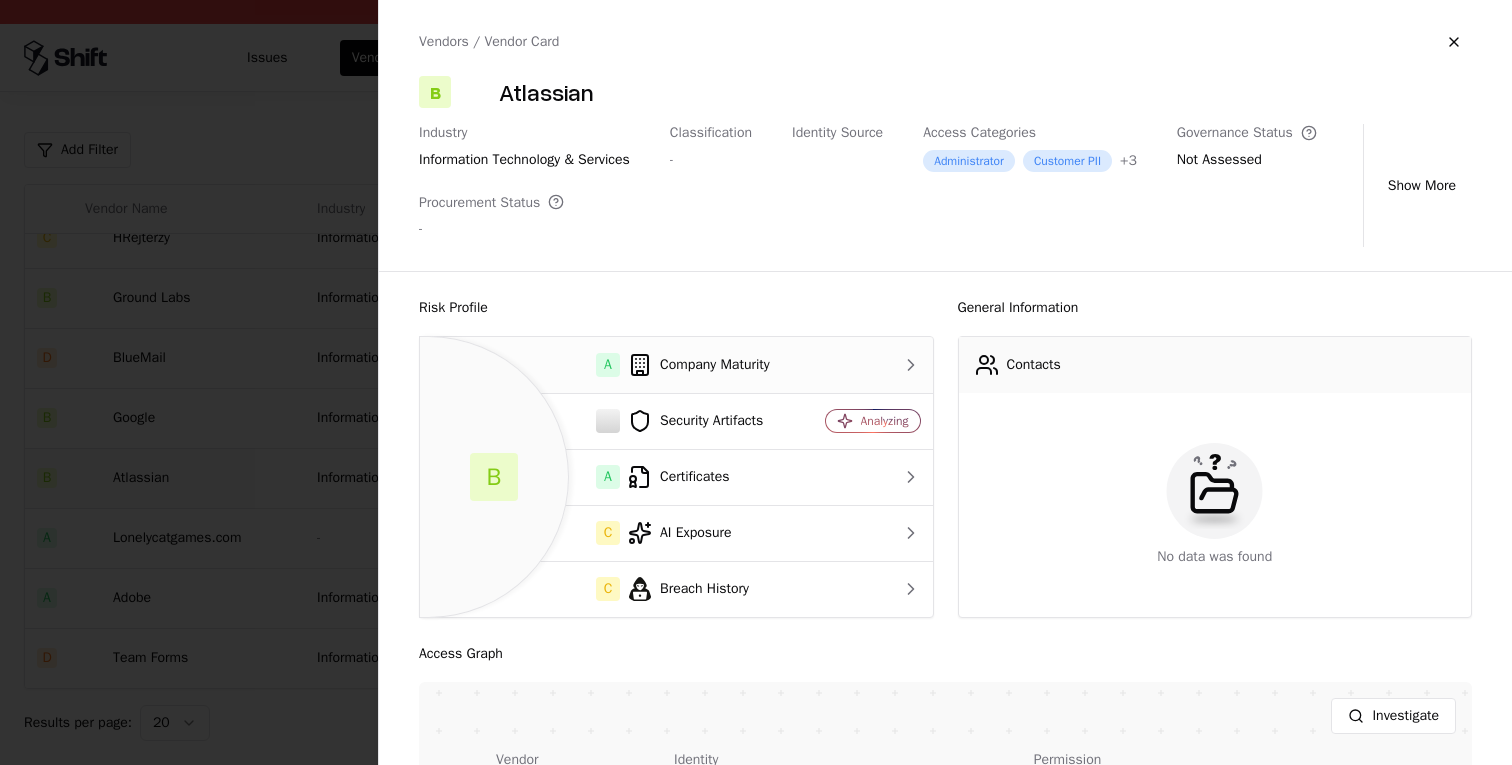 scroll, scrollTop: 179, scrollLeft: 0, axis: vertical 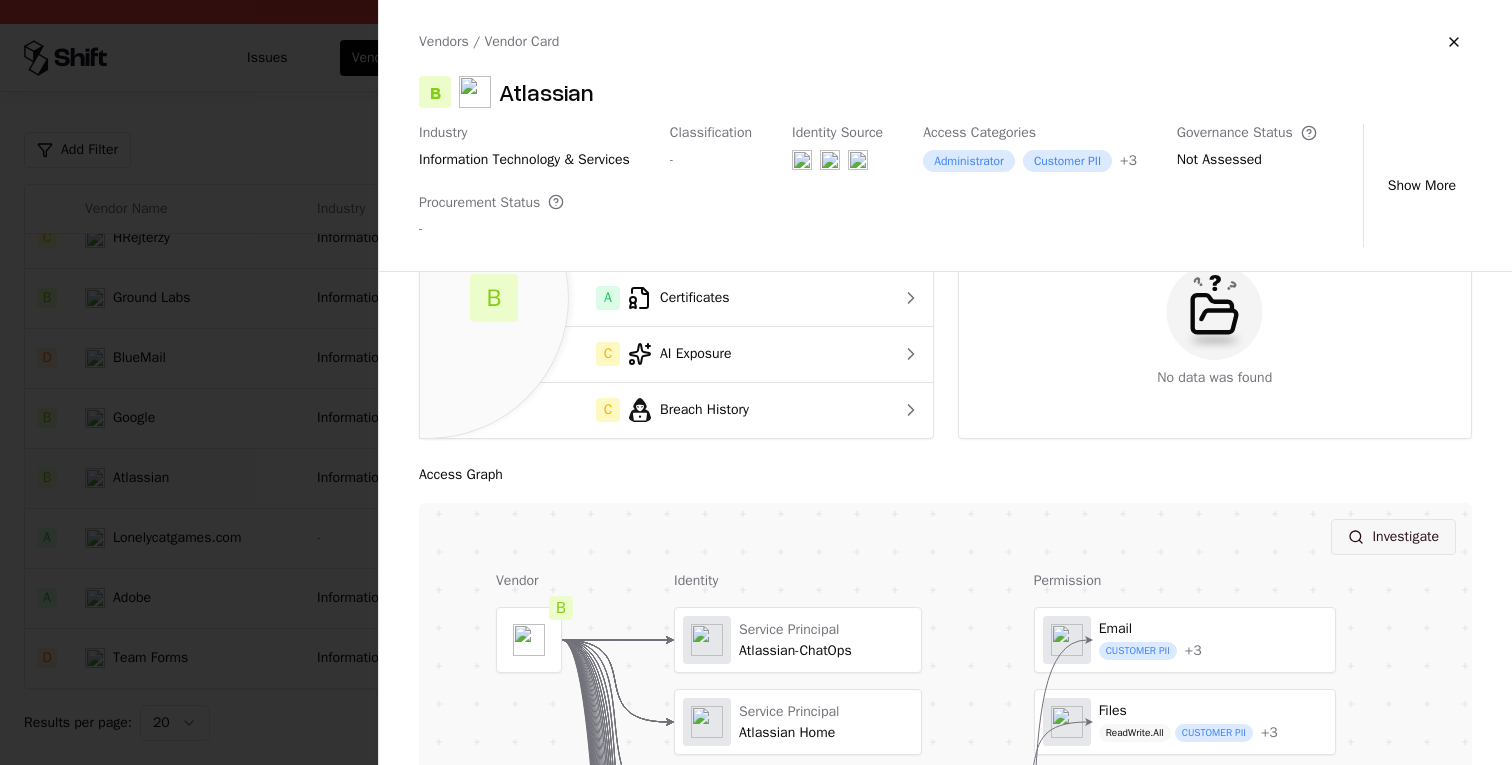 click on "Investigate" at bounding box center (1393, 537) 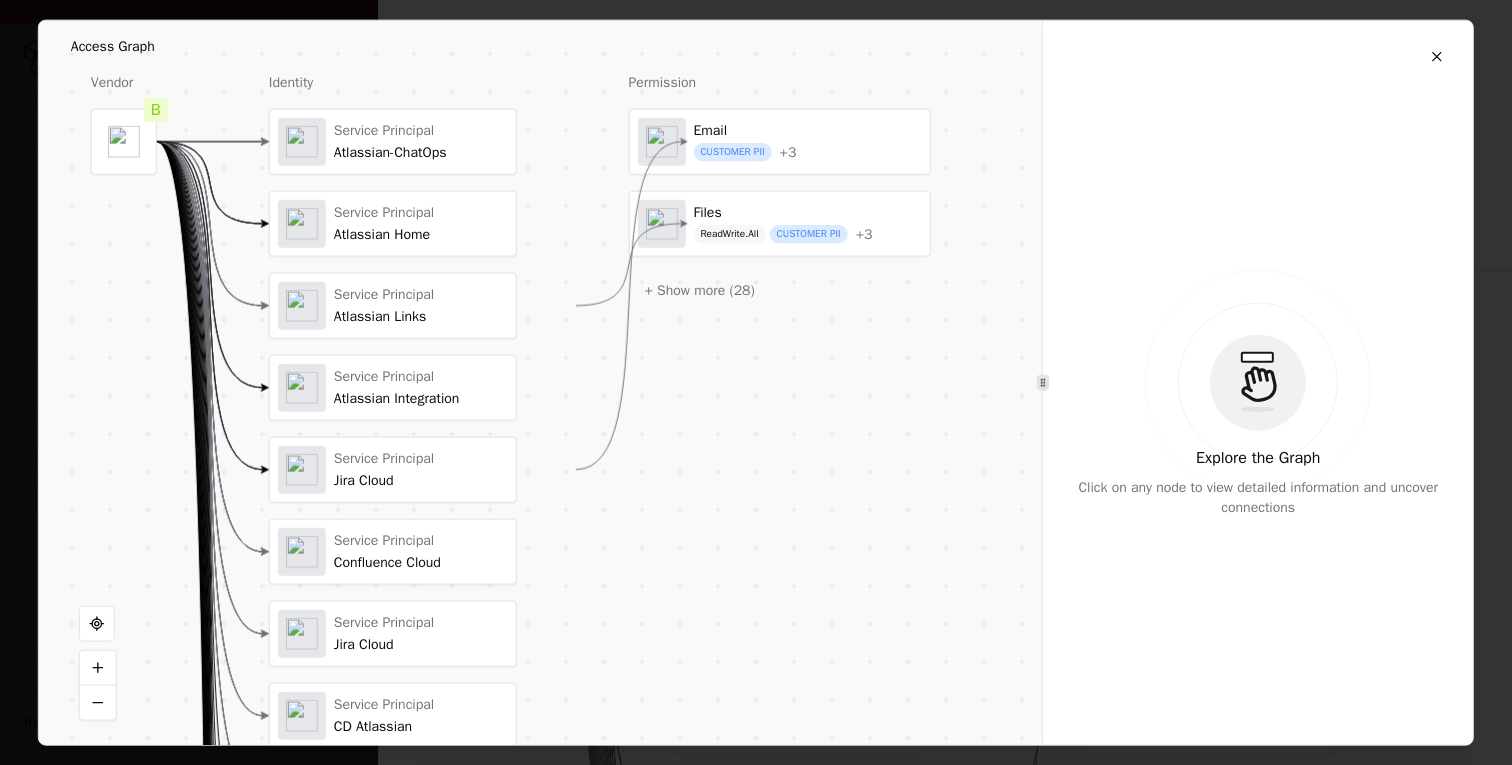 click on "Service Principal Jira Cloud" at bounding box center [384, 469] 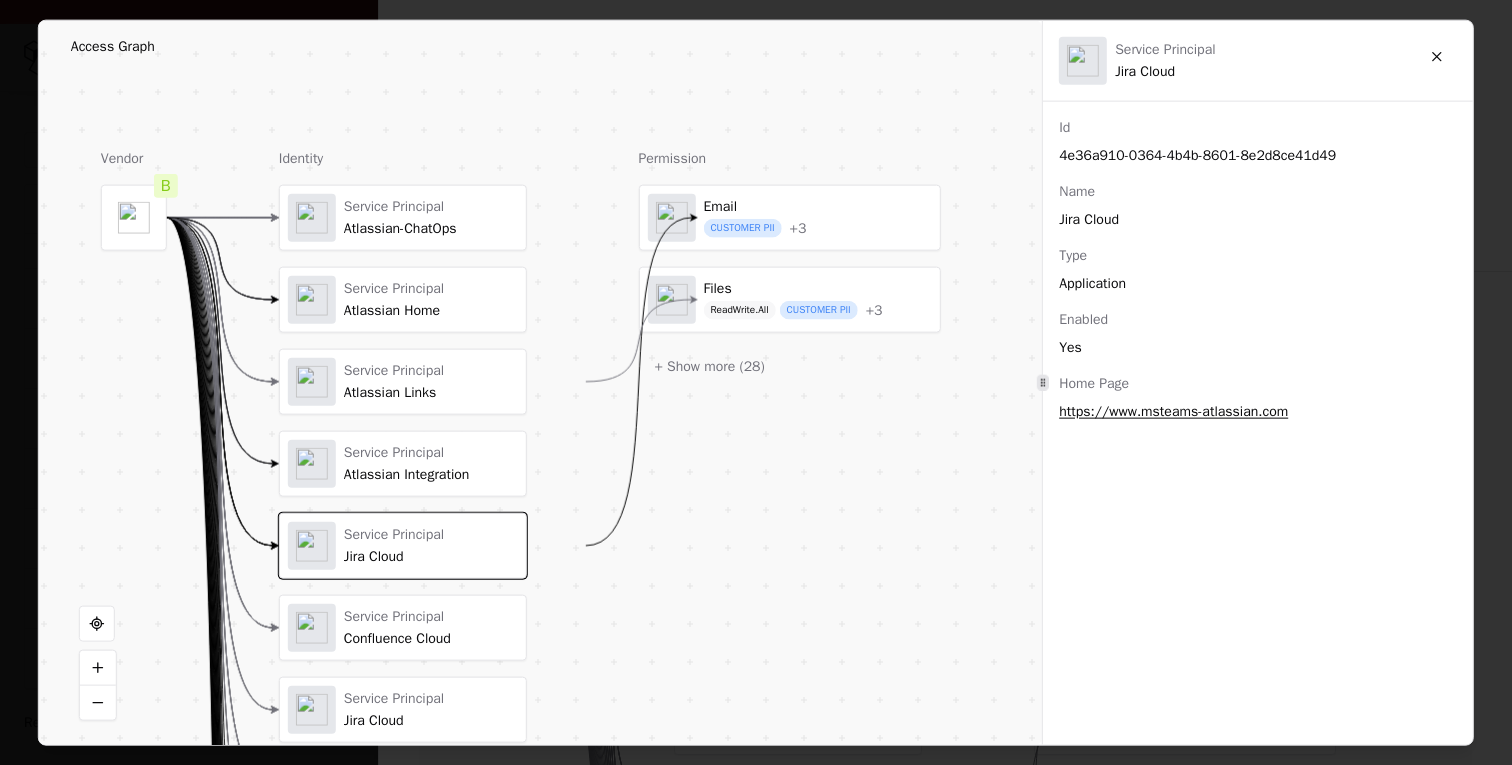 click on "Service Principal Atlassian-ChatOps" at bounding box center [403, 217] 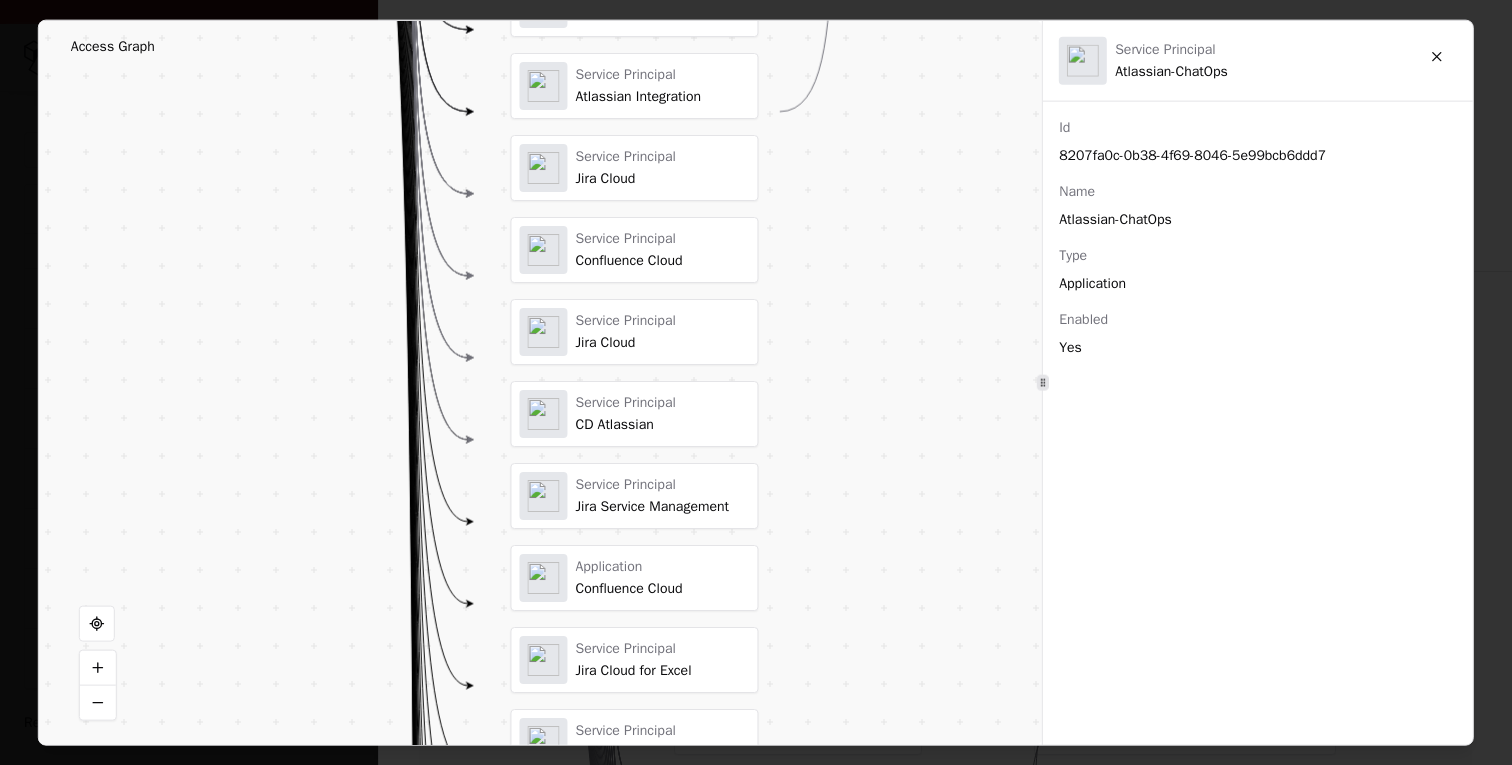 drag, startPoint x: 629, startPoint y: 396, endPoint x: 806, endPoint y: 768, distance: 411.96237 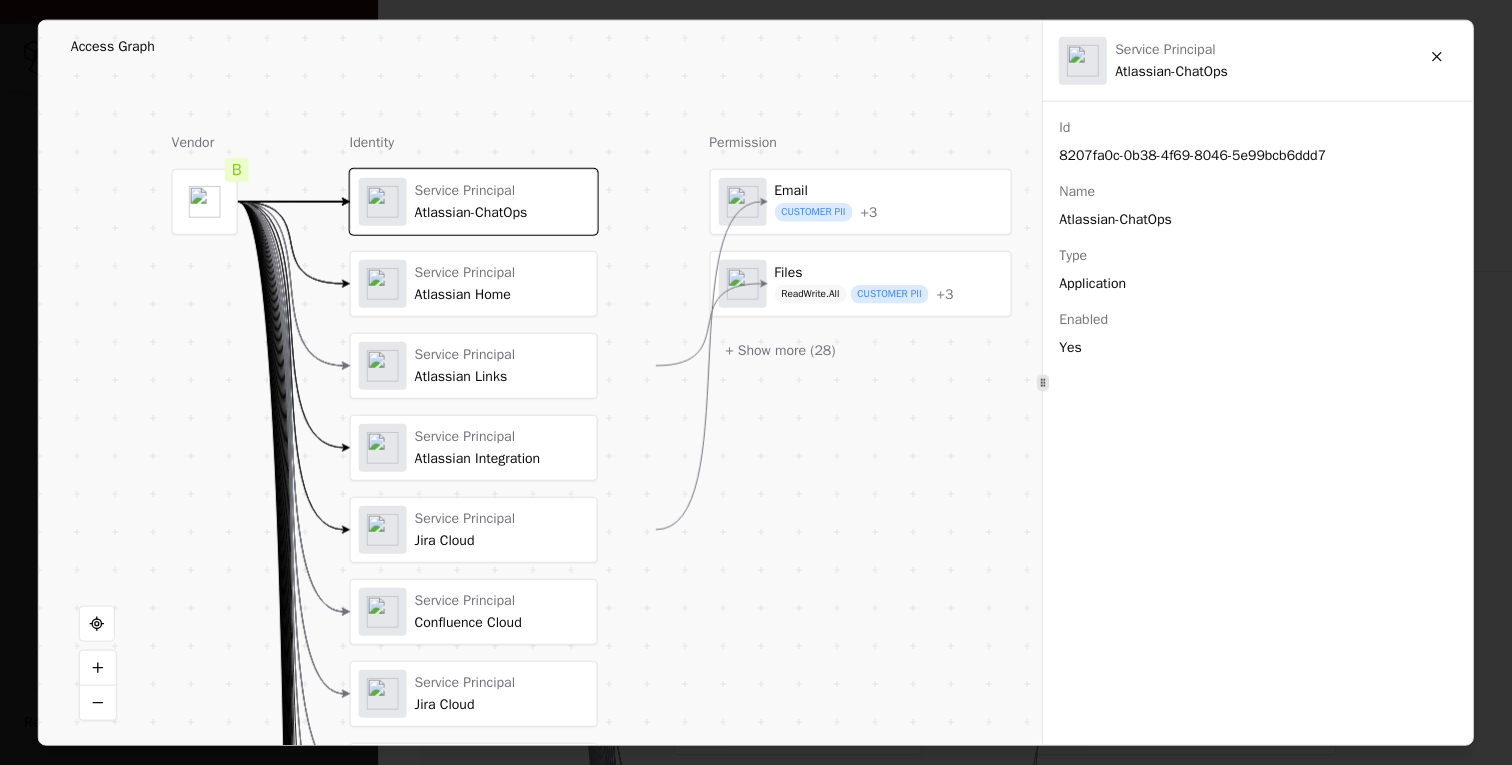 drag, startPoint x: 507, startPoint y: 416, endPoint x: 498, endPoint y: -57, distance: 473.0856 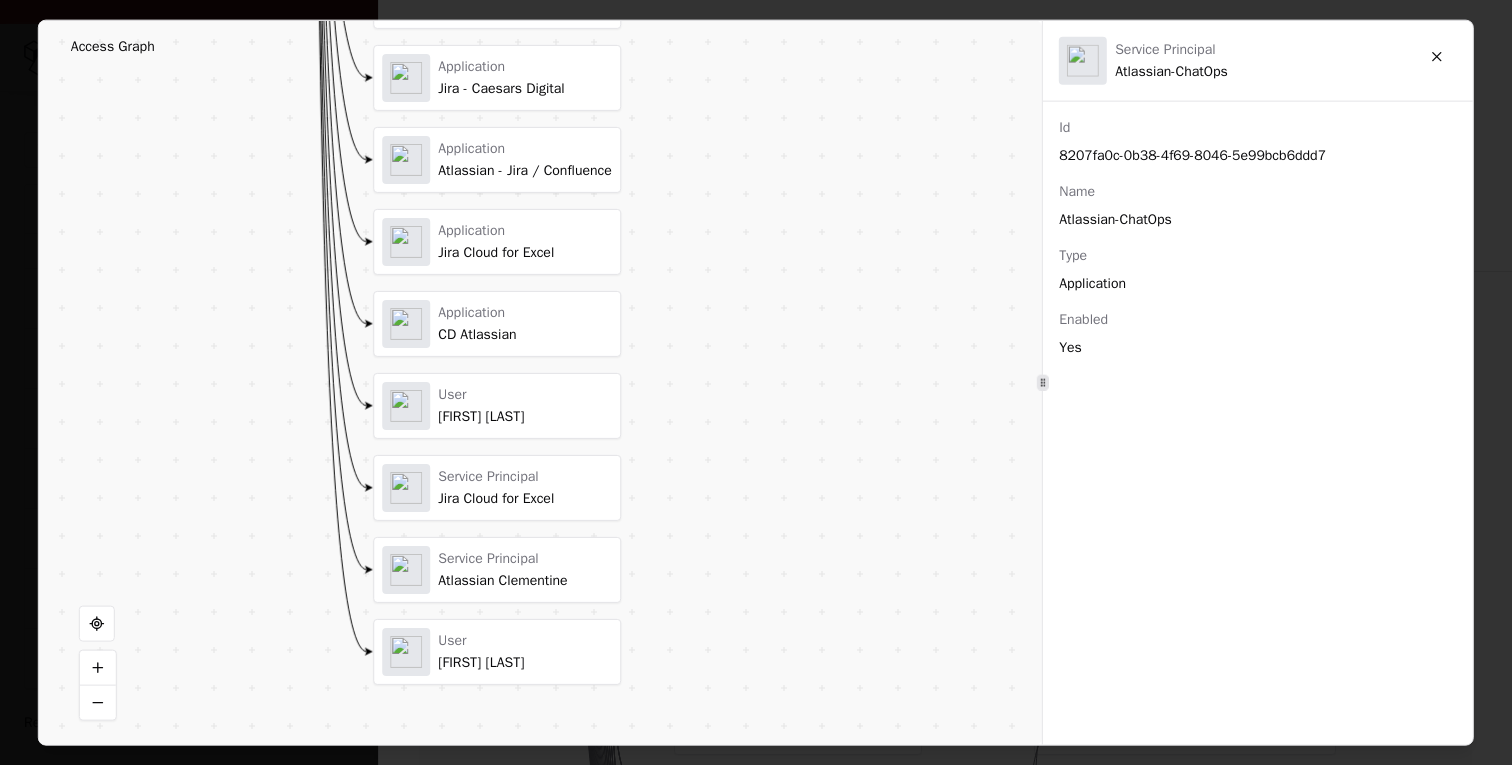 click on "Application Atlassian - Jira / Confluence" at bounding box center [525, 159] 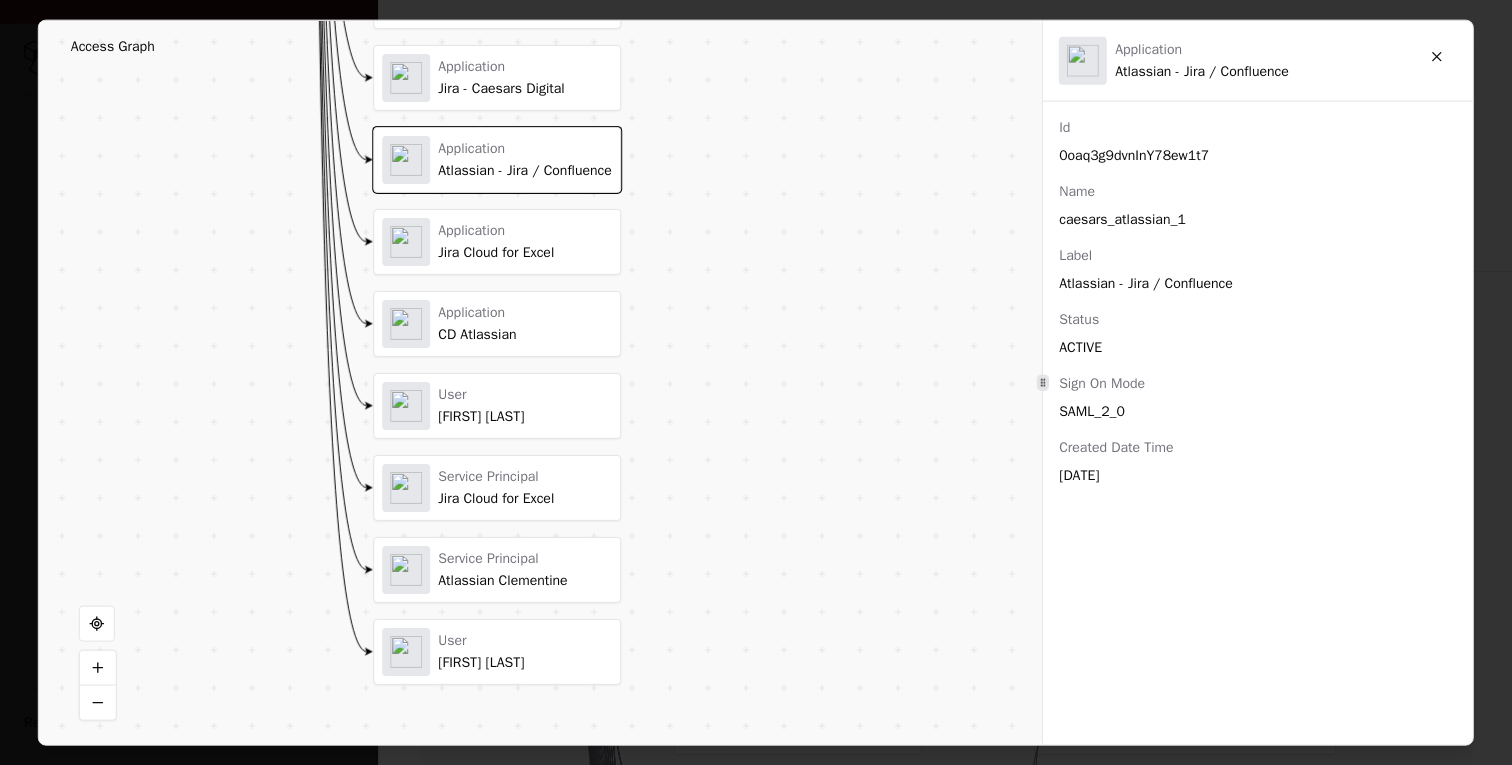click on "Application Jira Cloud for Excel" at bounding box center (496, 241) 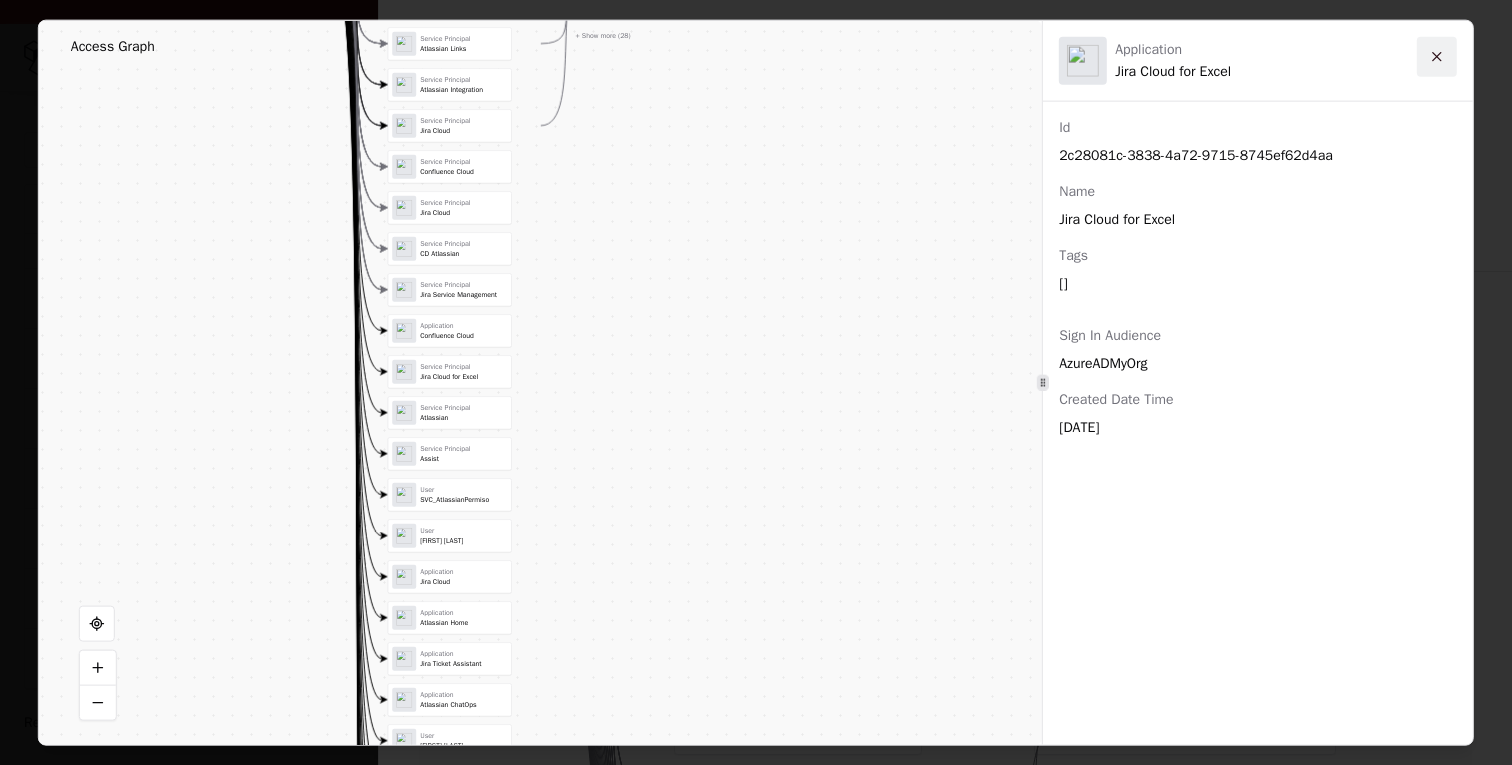 click at bounding box center (1437, 56) 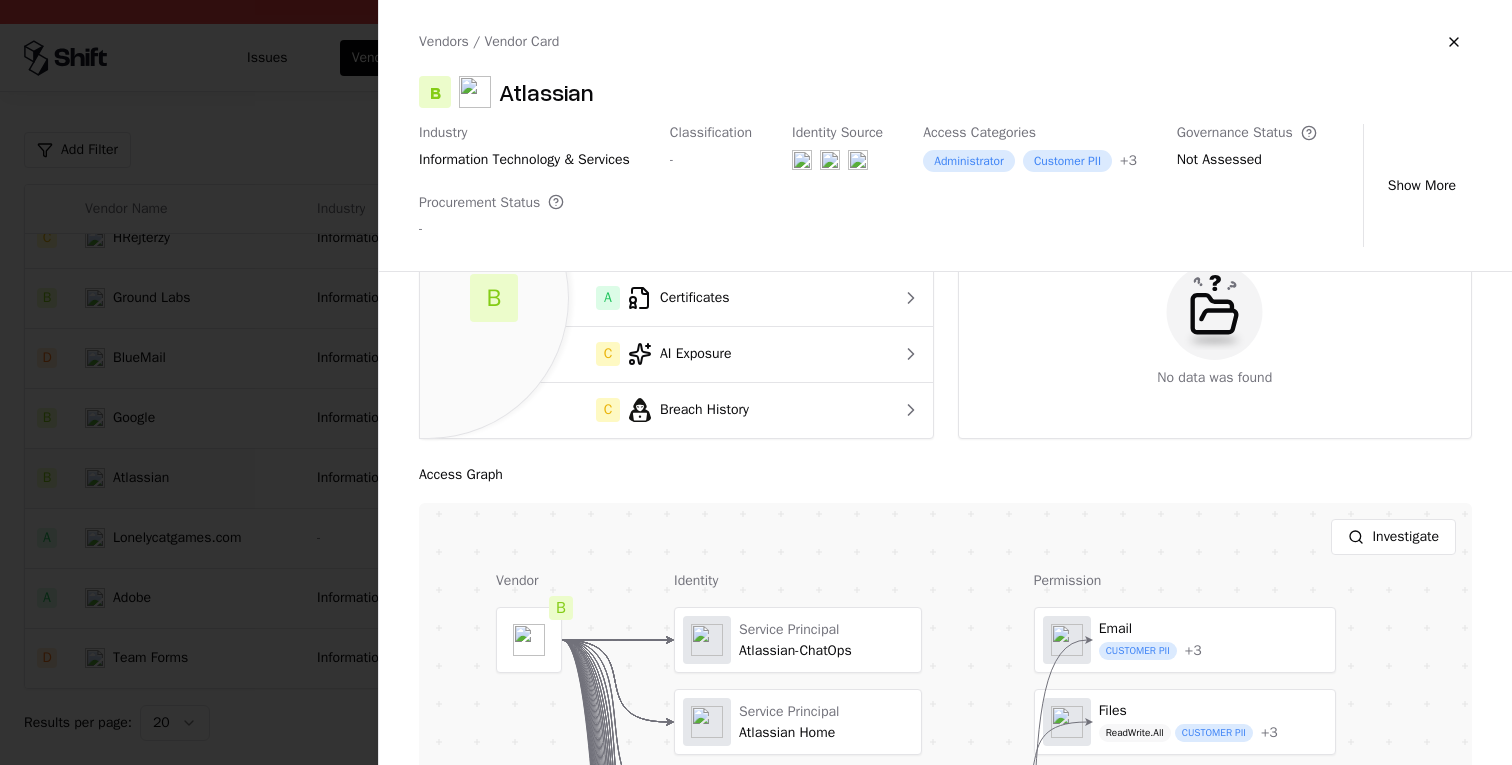 scroll, scrollTop: 0, scrollLeft: 0, axis: both 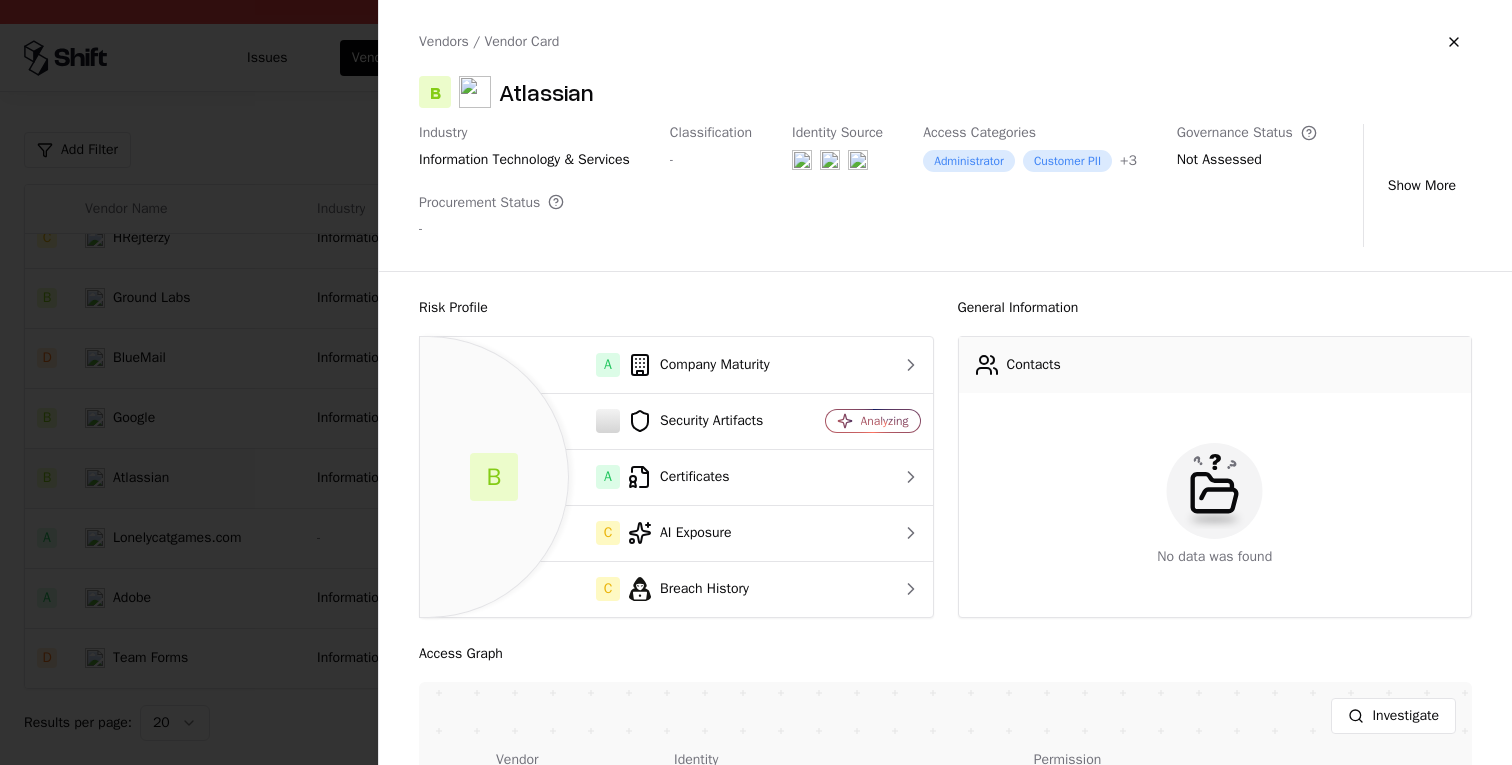 click at bounding box center (756, 382) 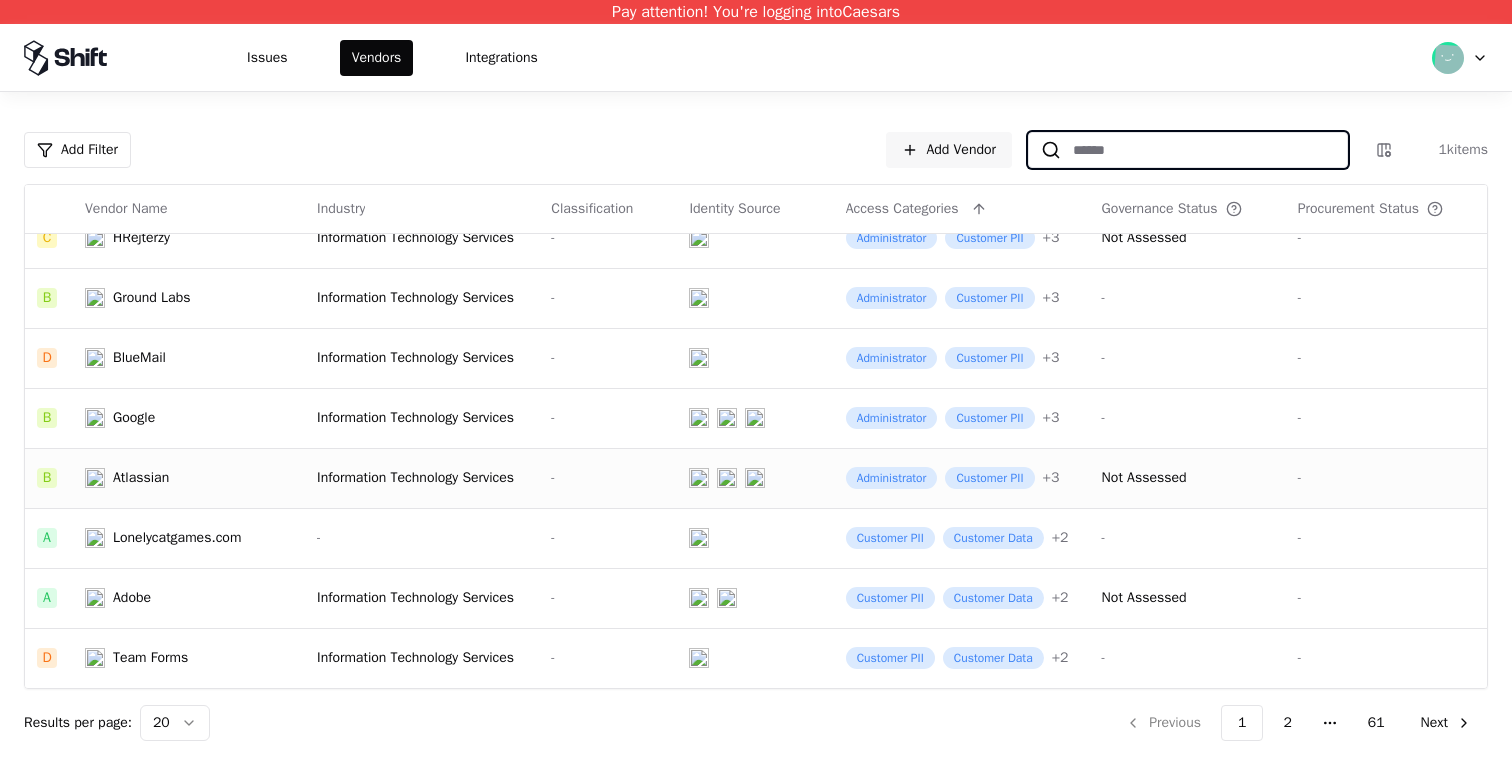 click 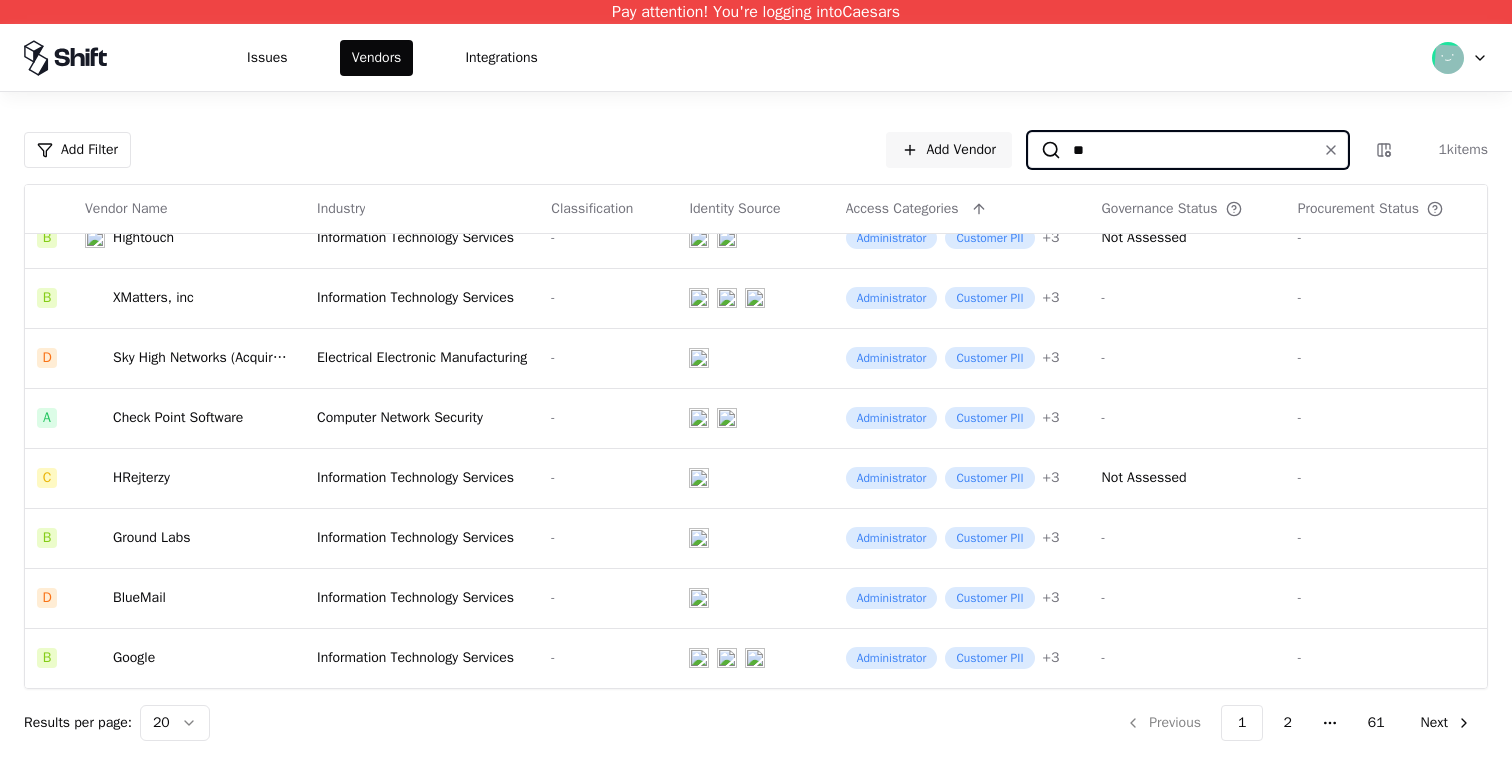 scroll, scrollTop: 745, scrollLeft: 0, axis: vertical 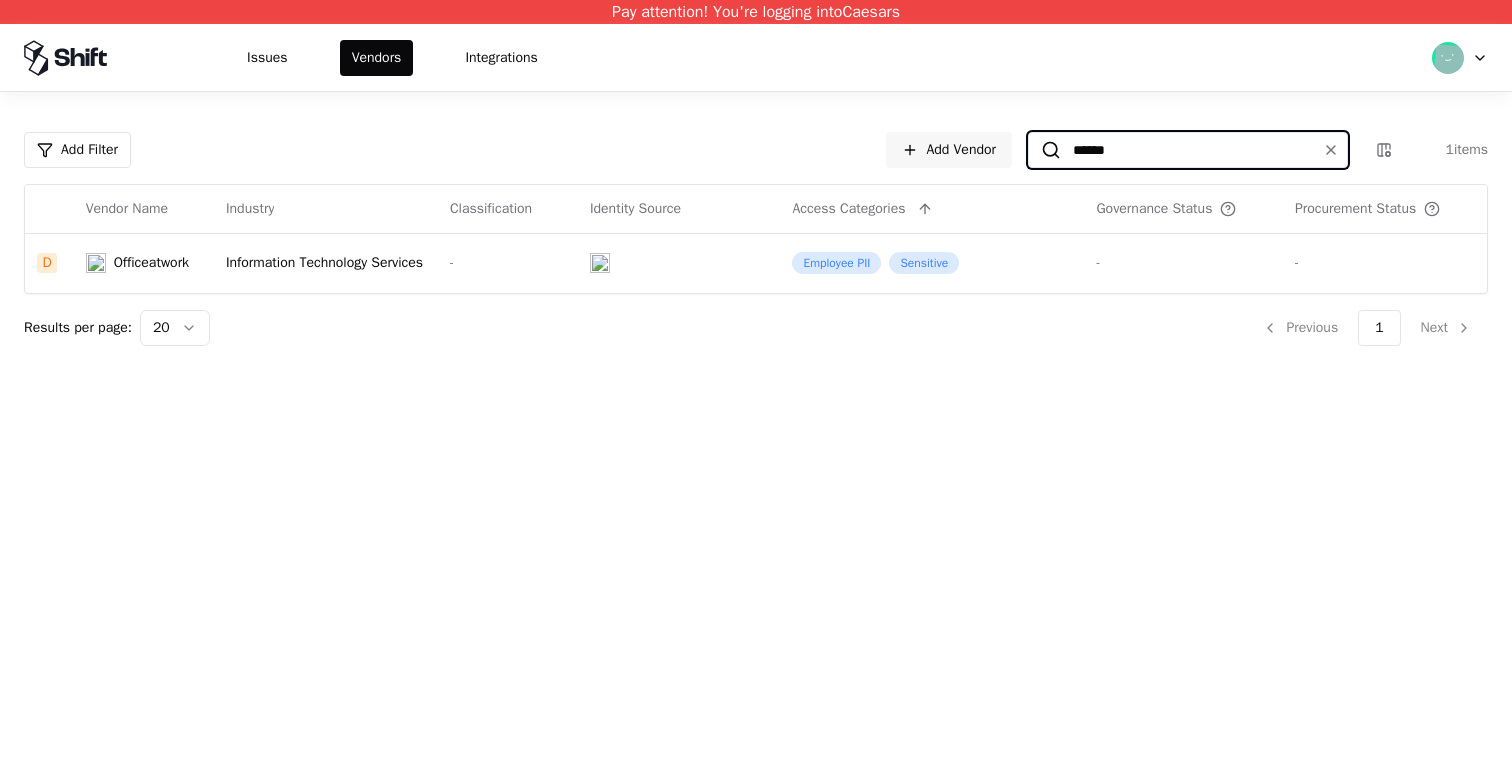 click on "******" 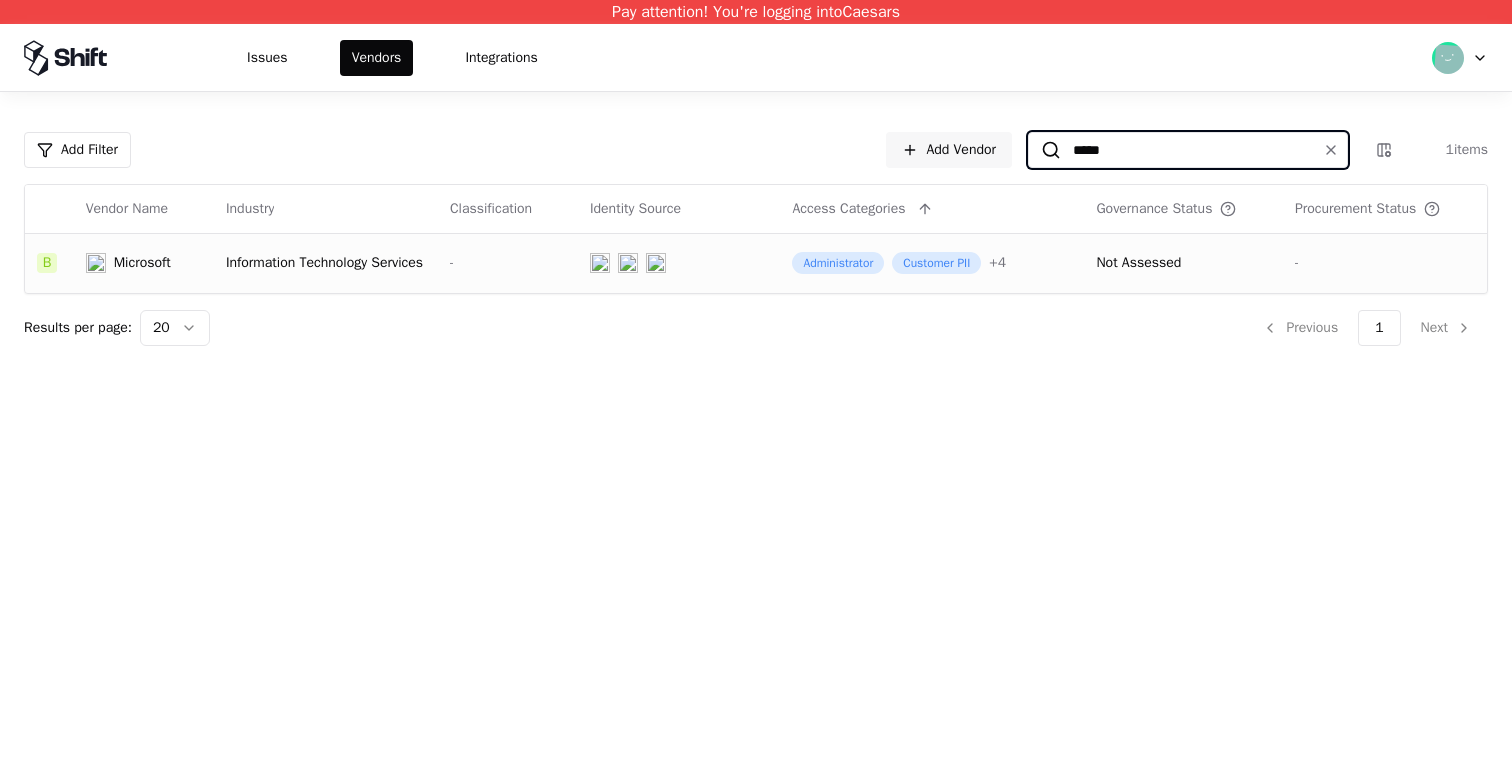 type on "*****" 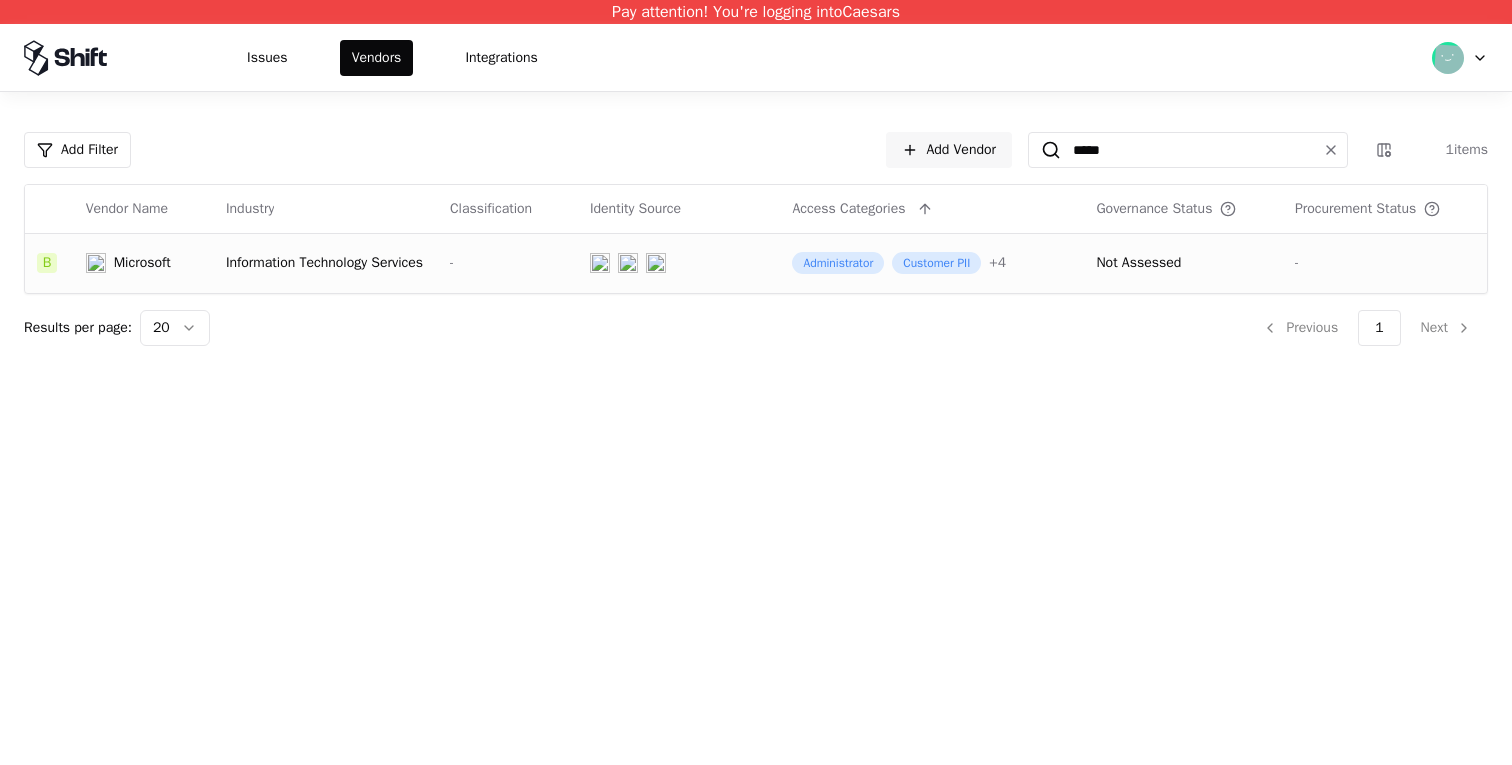 click 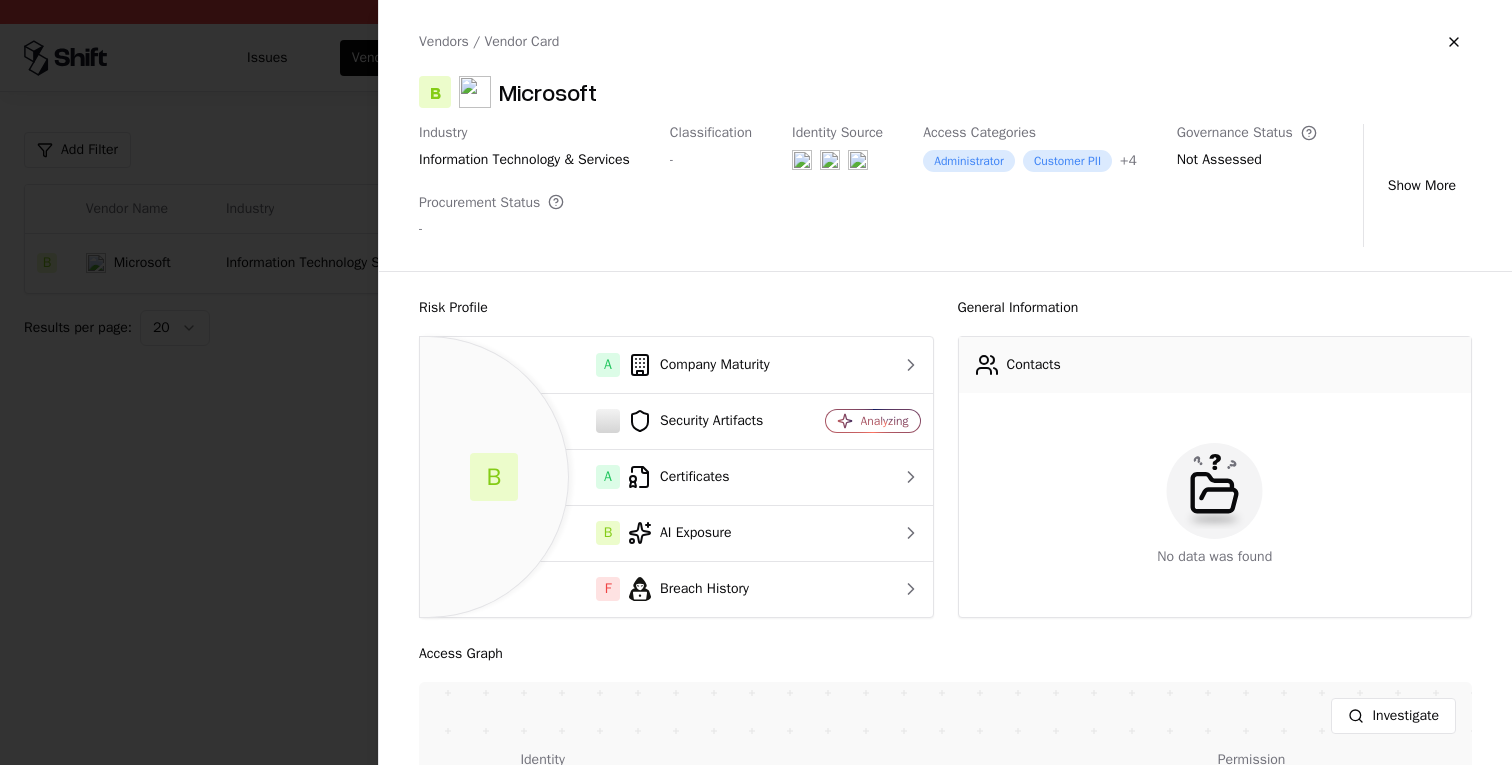 scroll, scrollTop: 231, scrollLeft: 0, axis: vertical 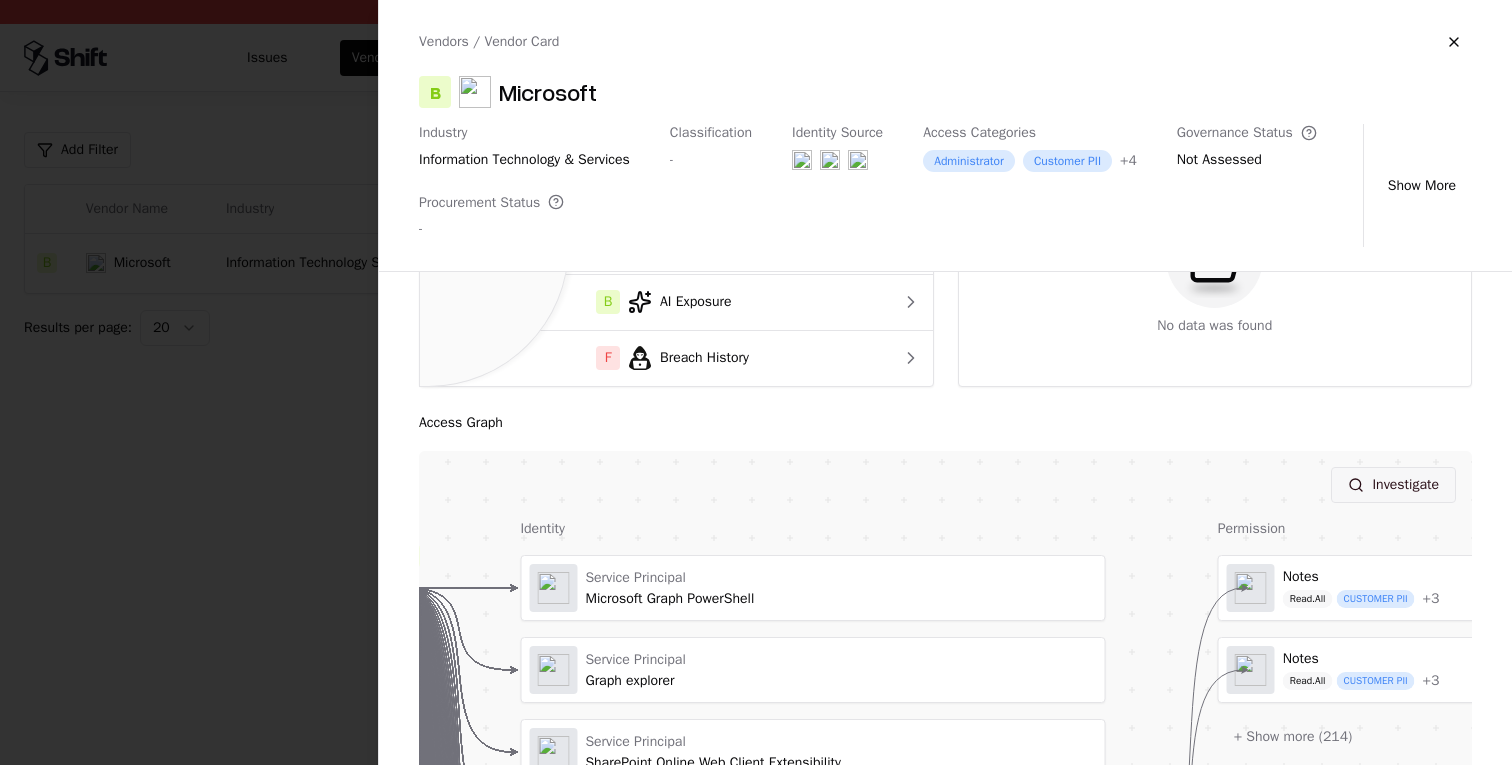 click on "Investigate" at bounding box center (1393, 485) 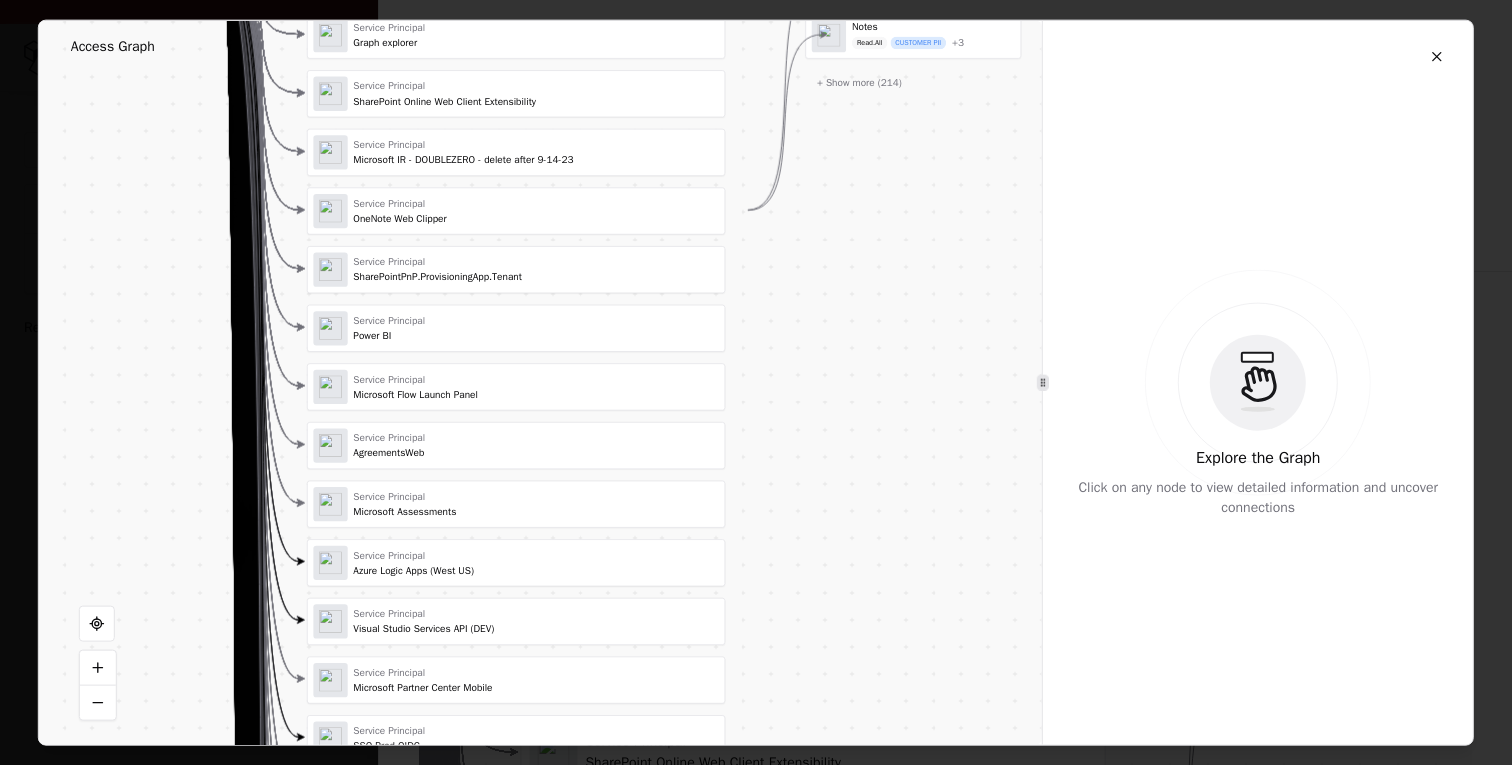 click on "Service Principal Azure Logic Apps (West US)" at bounding box center (413, 562) 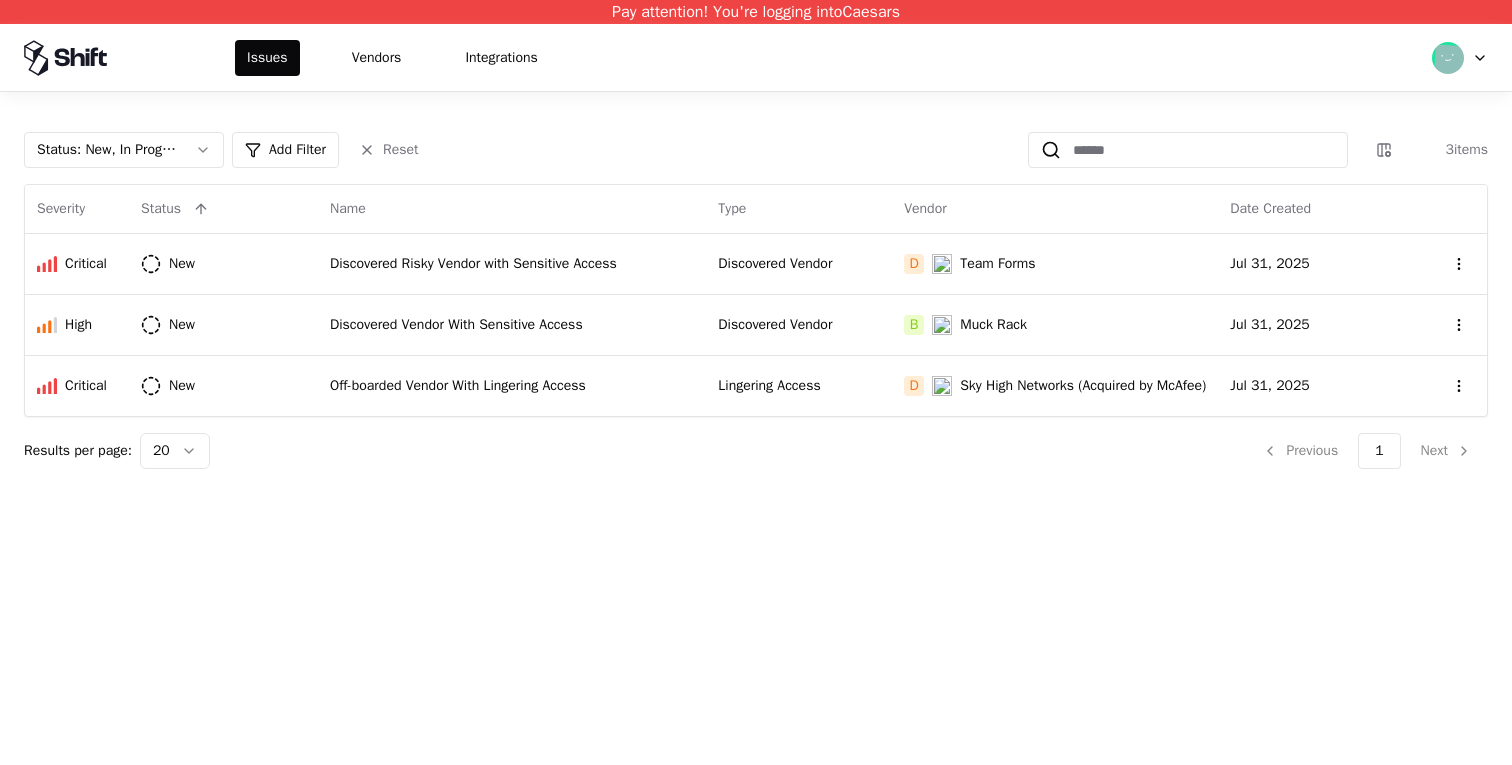 scroll, scrollTop: 0, scrollLeft: 0, axis: both 